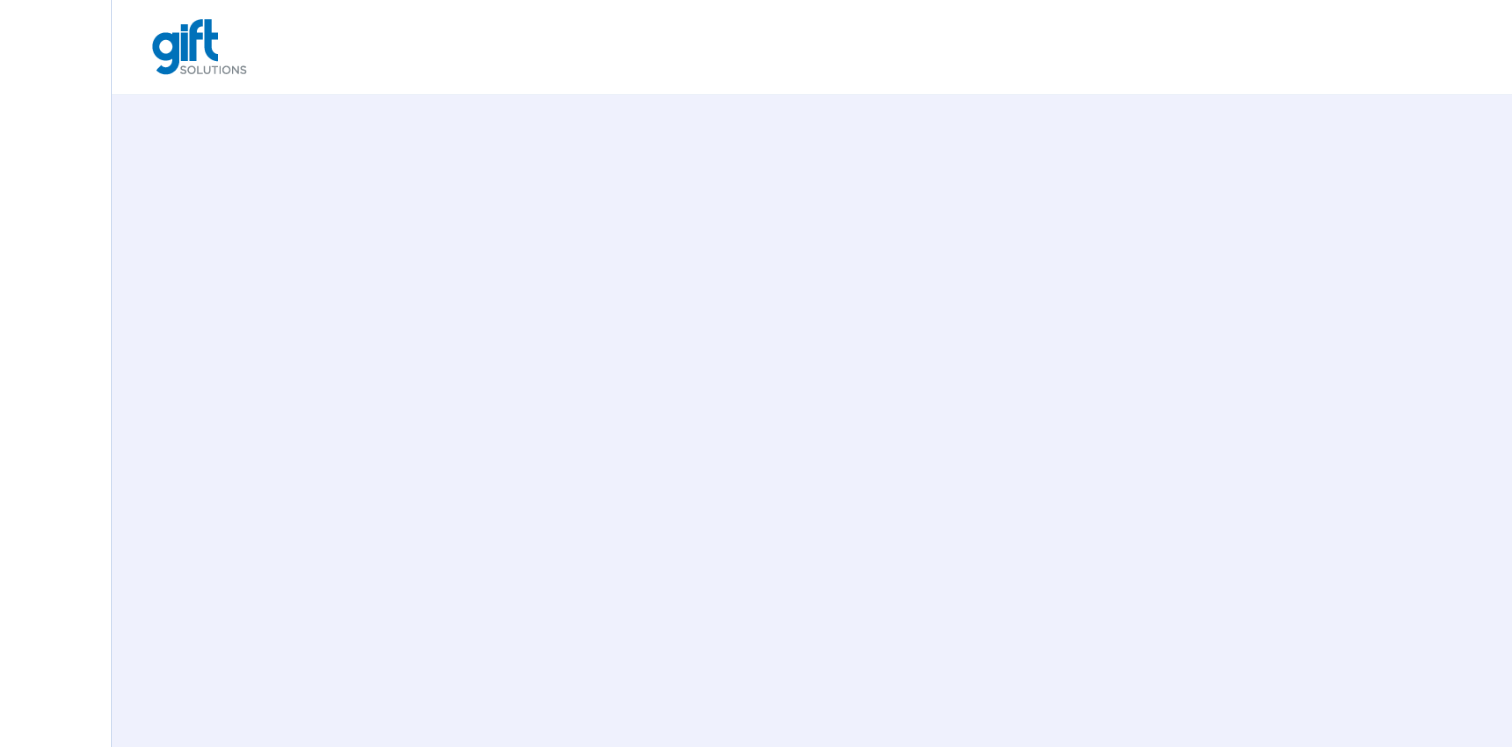 scroll, scrollTop: 0, scrollLeft: 0, axis: both 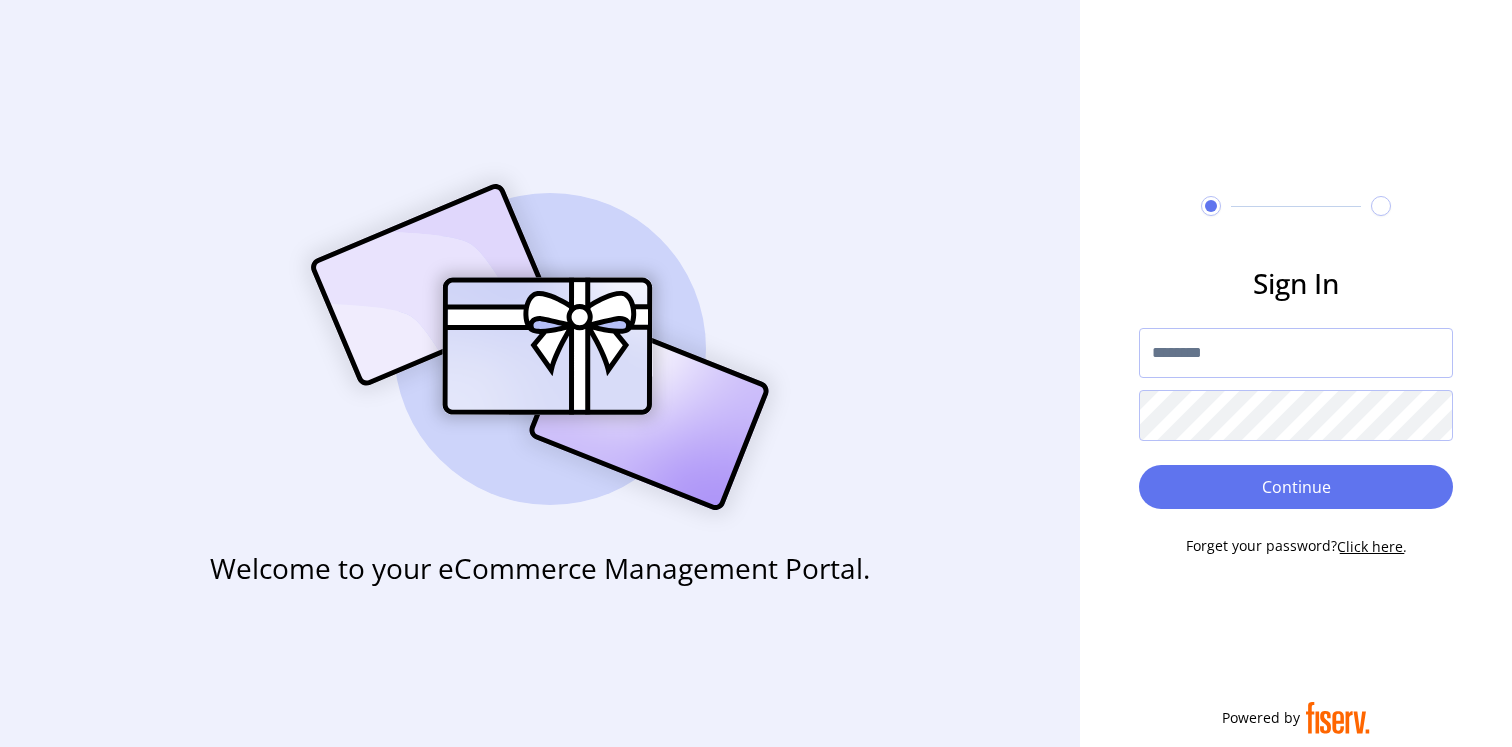click at bounding box center [1296, 353] 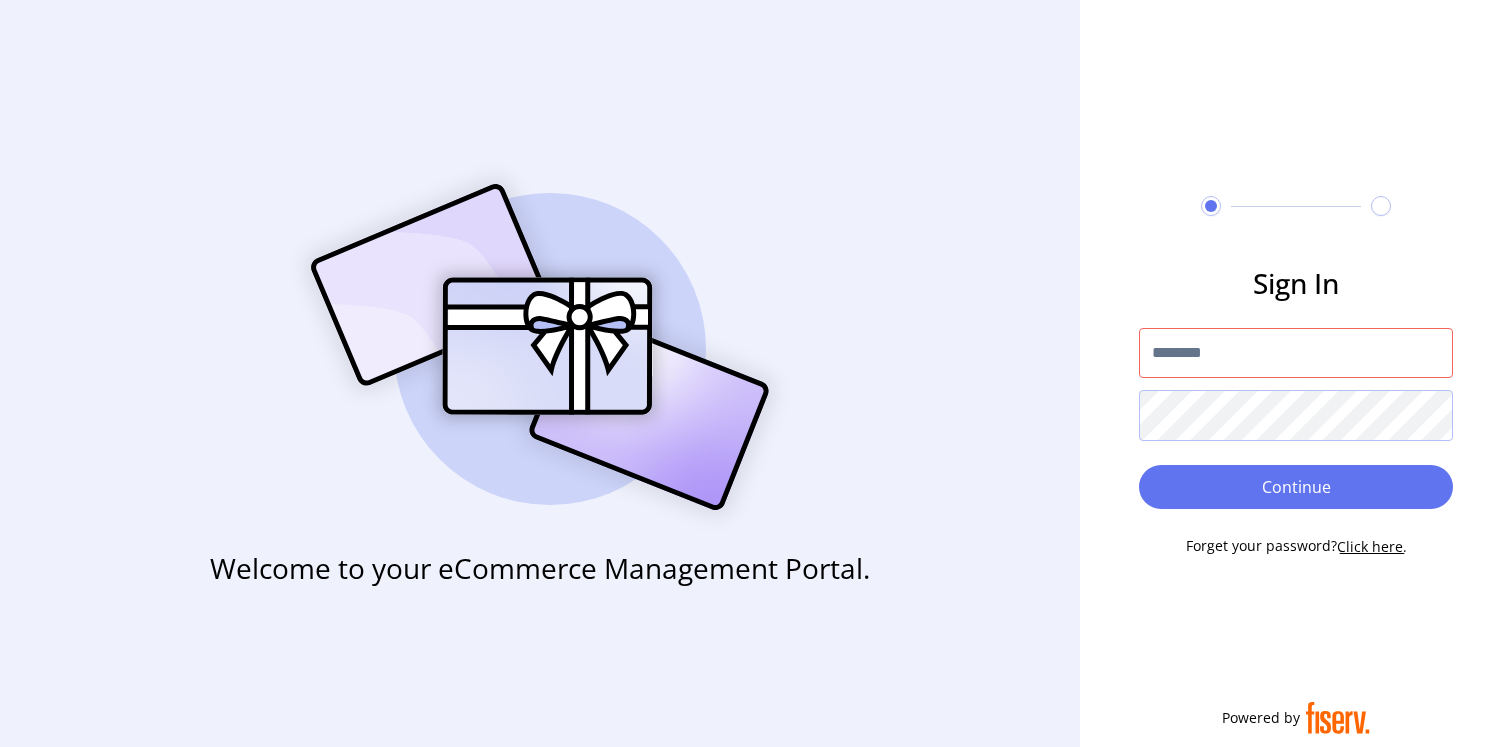 type on "**********" 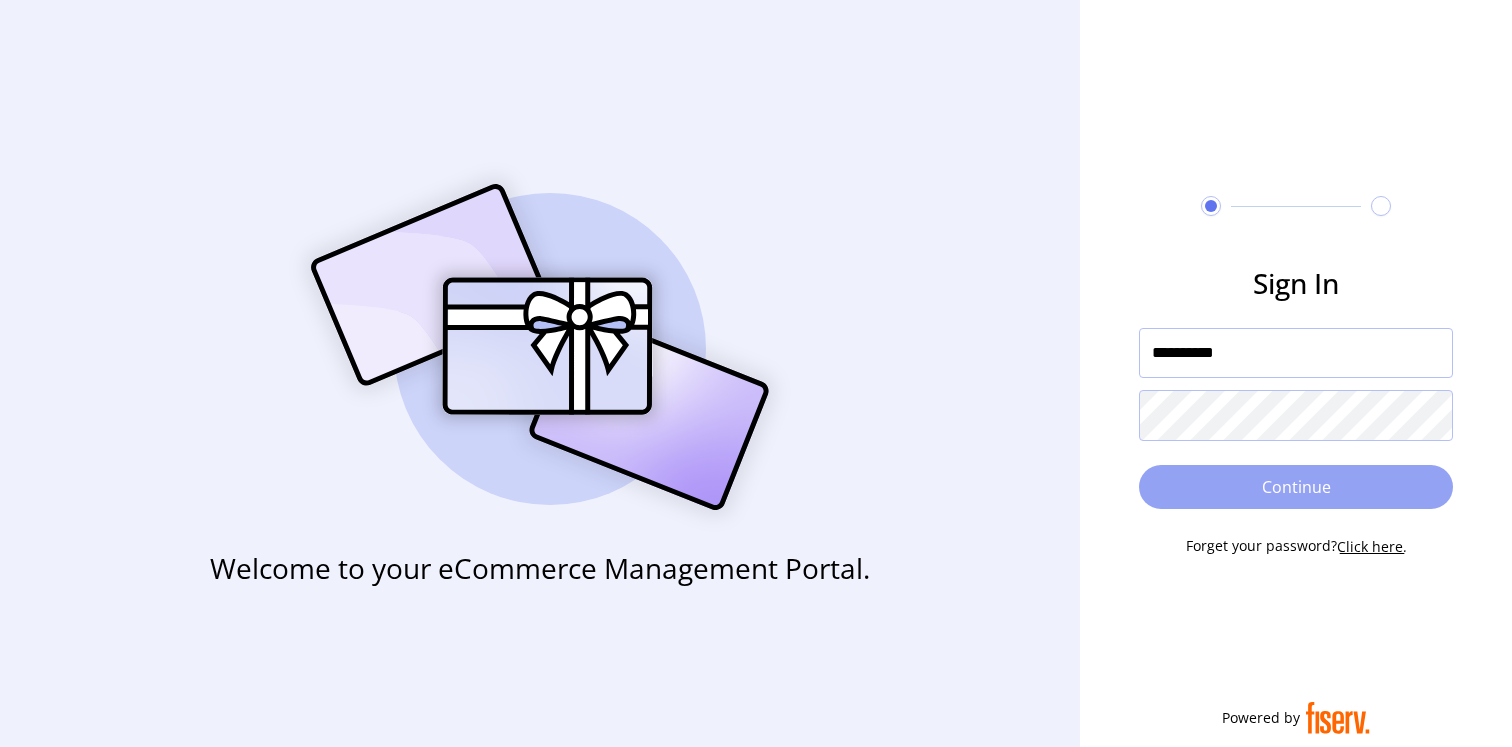 click on "Continue" at bounding box center (1296, 487) 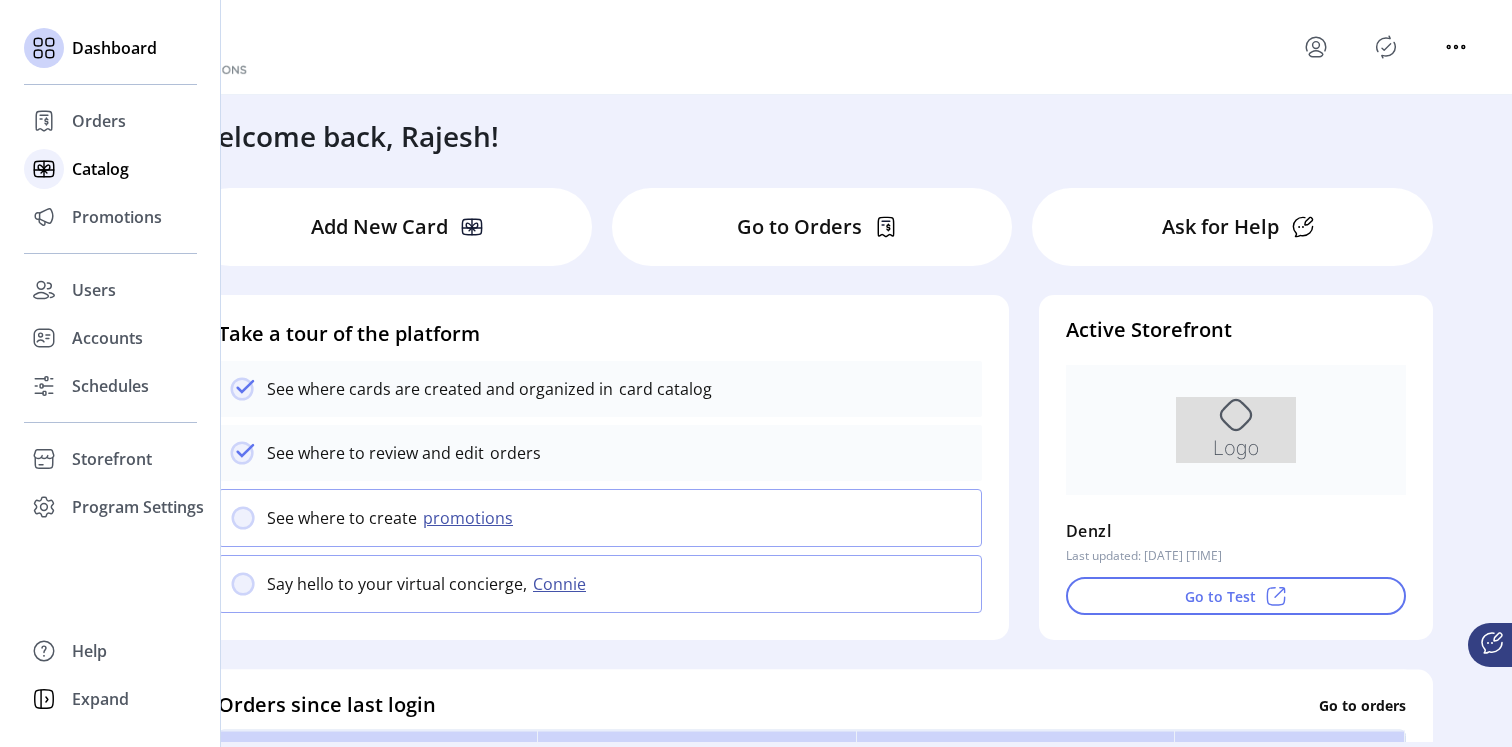 click on "Catalog" at bounding box center (99, 121) 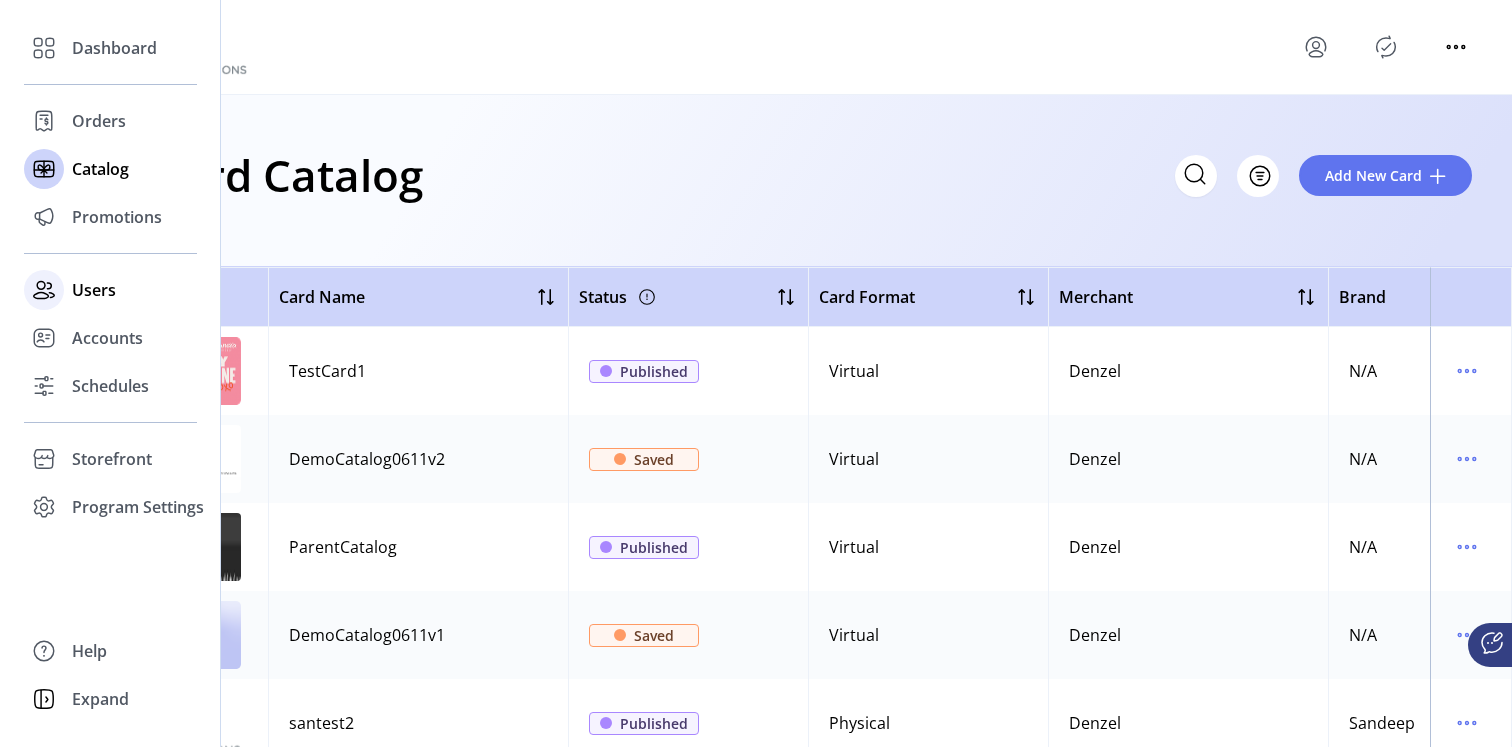 click on "Users" at bounding box center [114, 48] 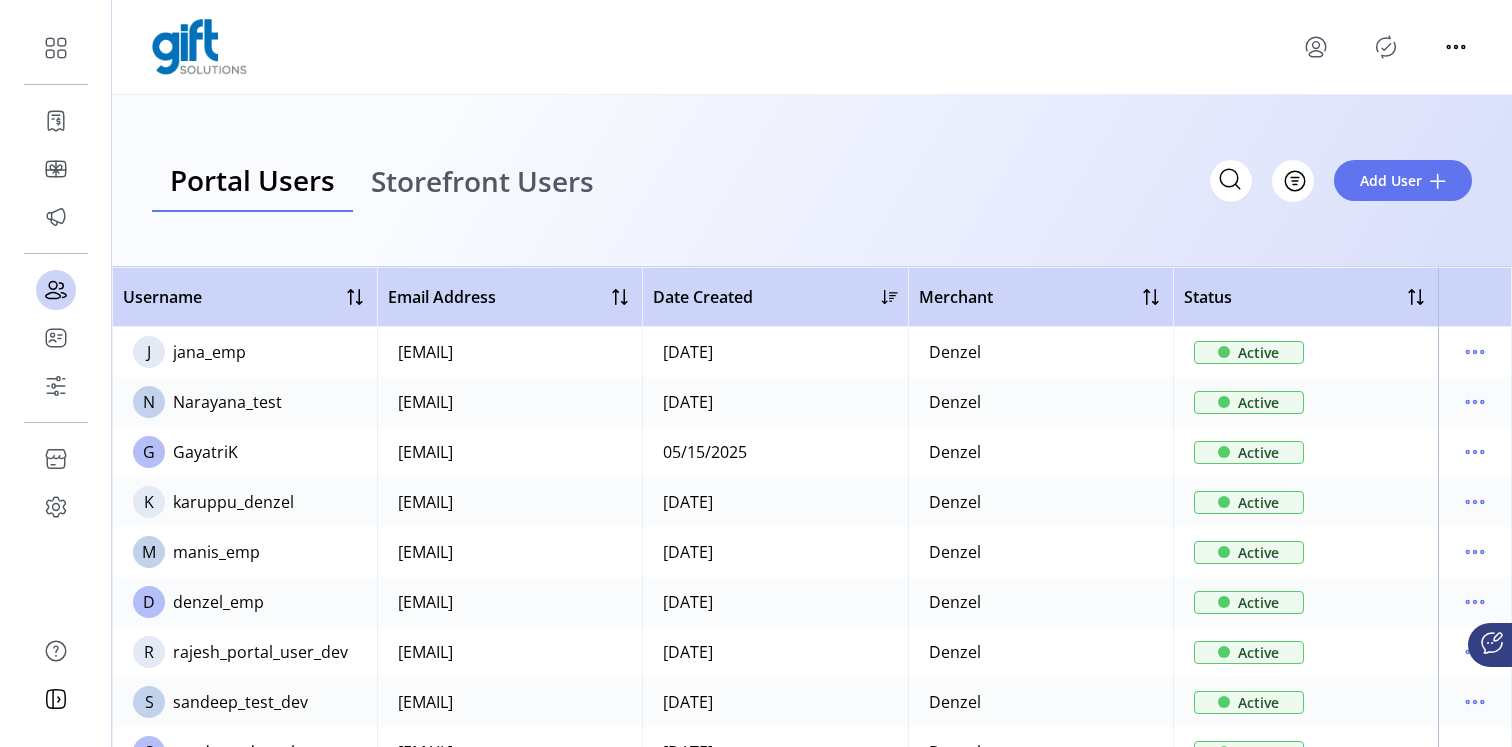 click on "rajesh_portal_user_dev" at bounding box center [260, 652] 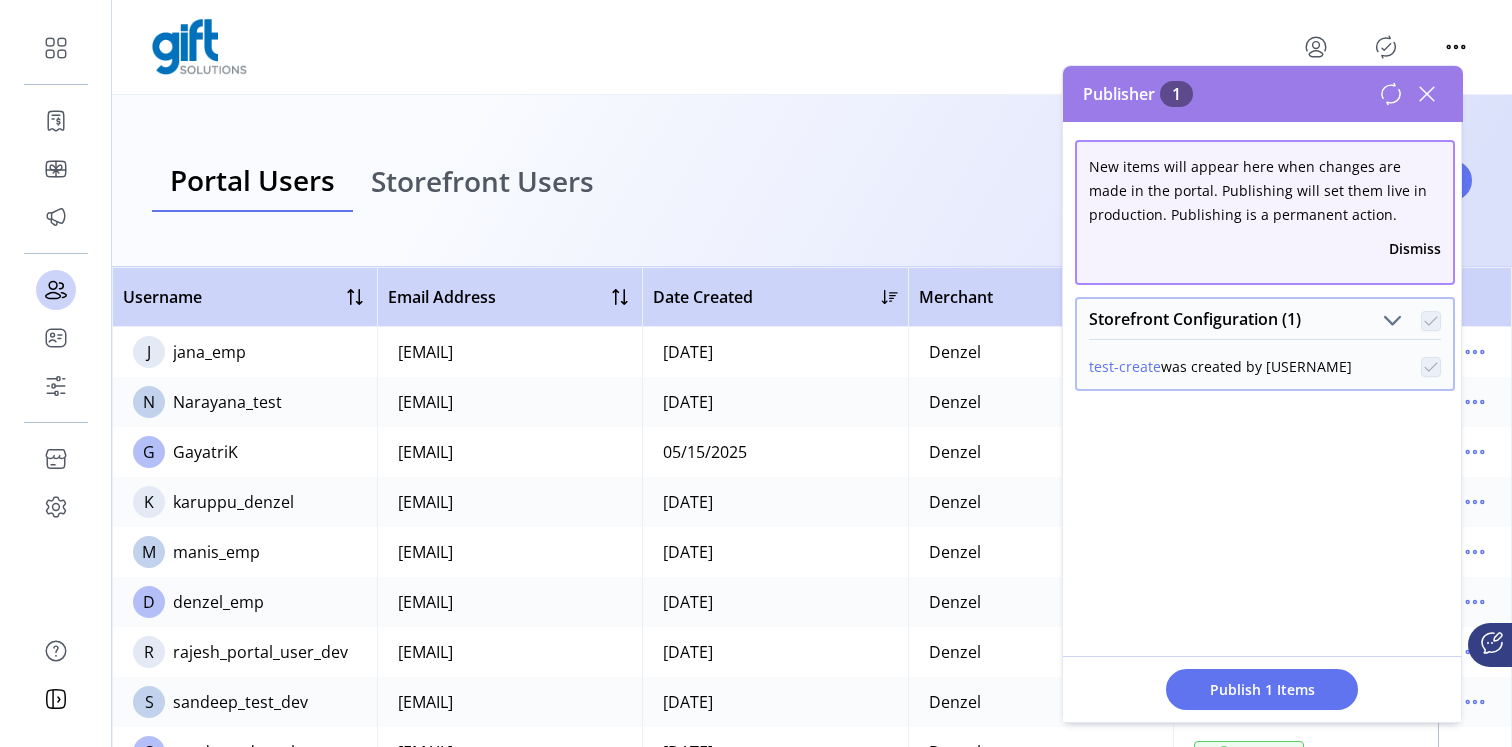 click at bounding box center (1427, 94) 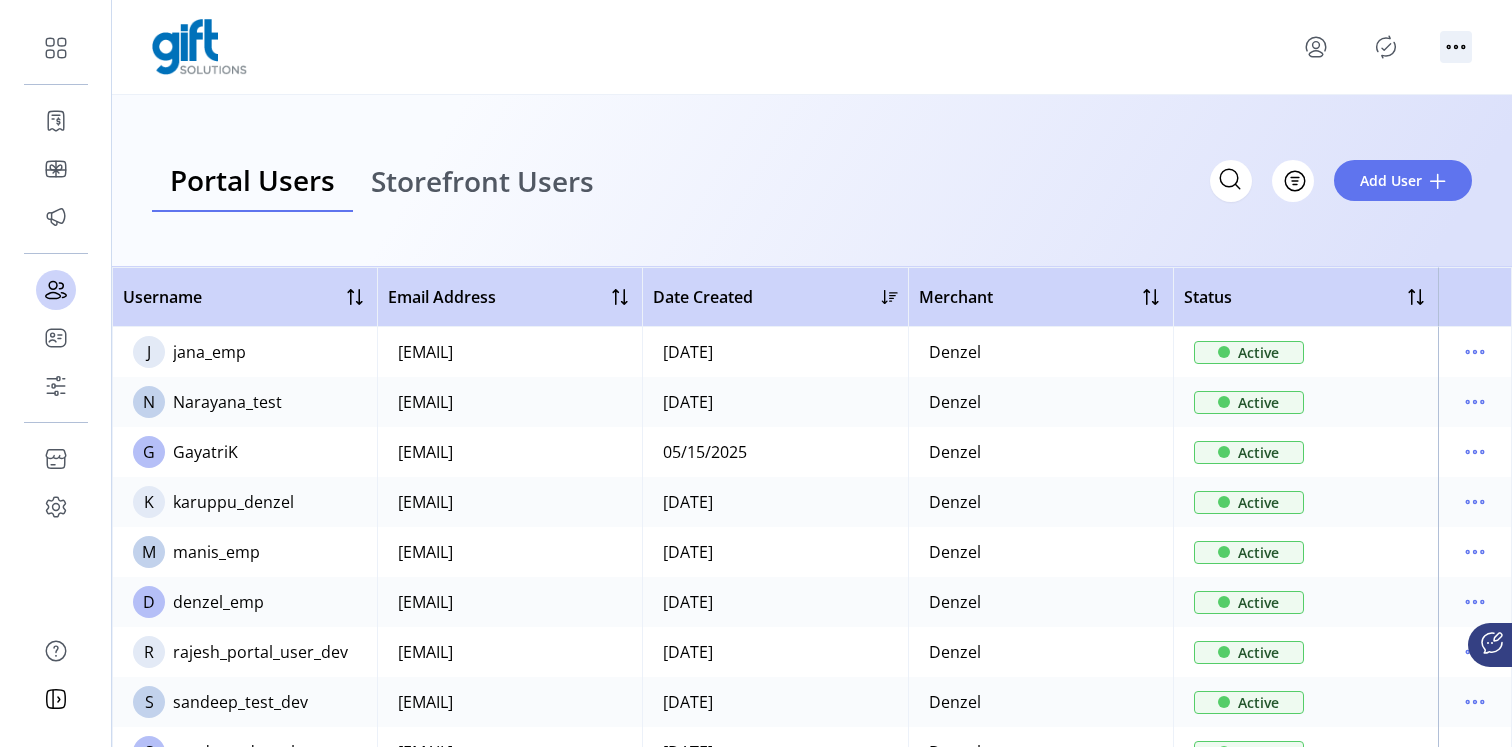click at bounding box center (1456, 47) 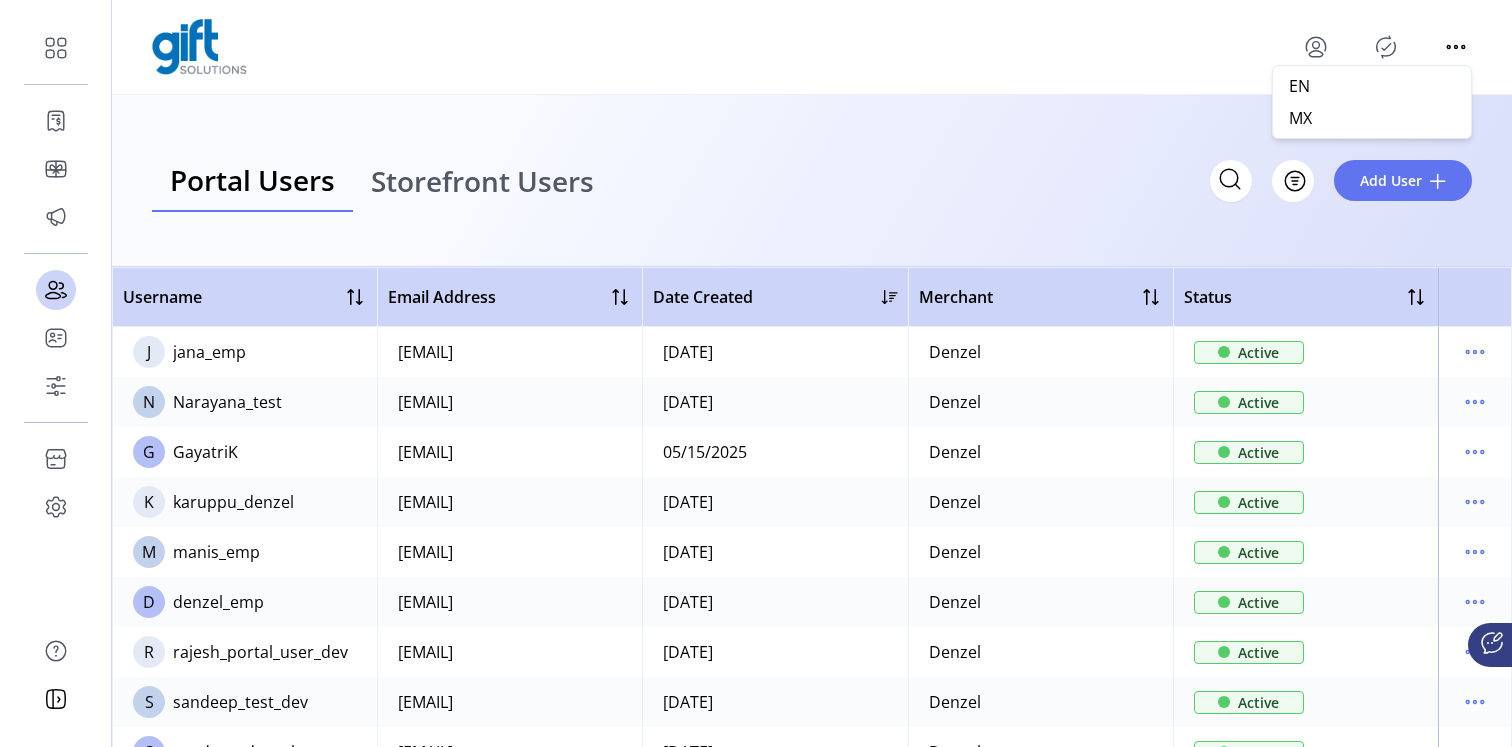 click at bounding box center (1316, 47) 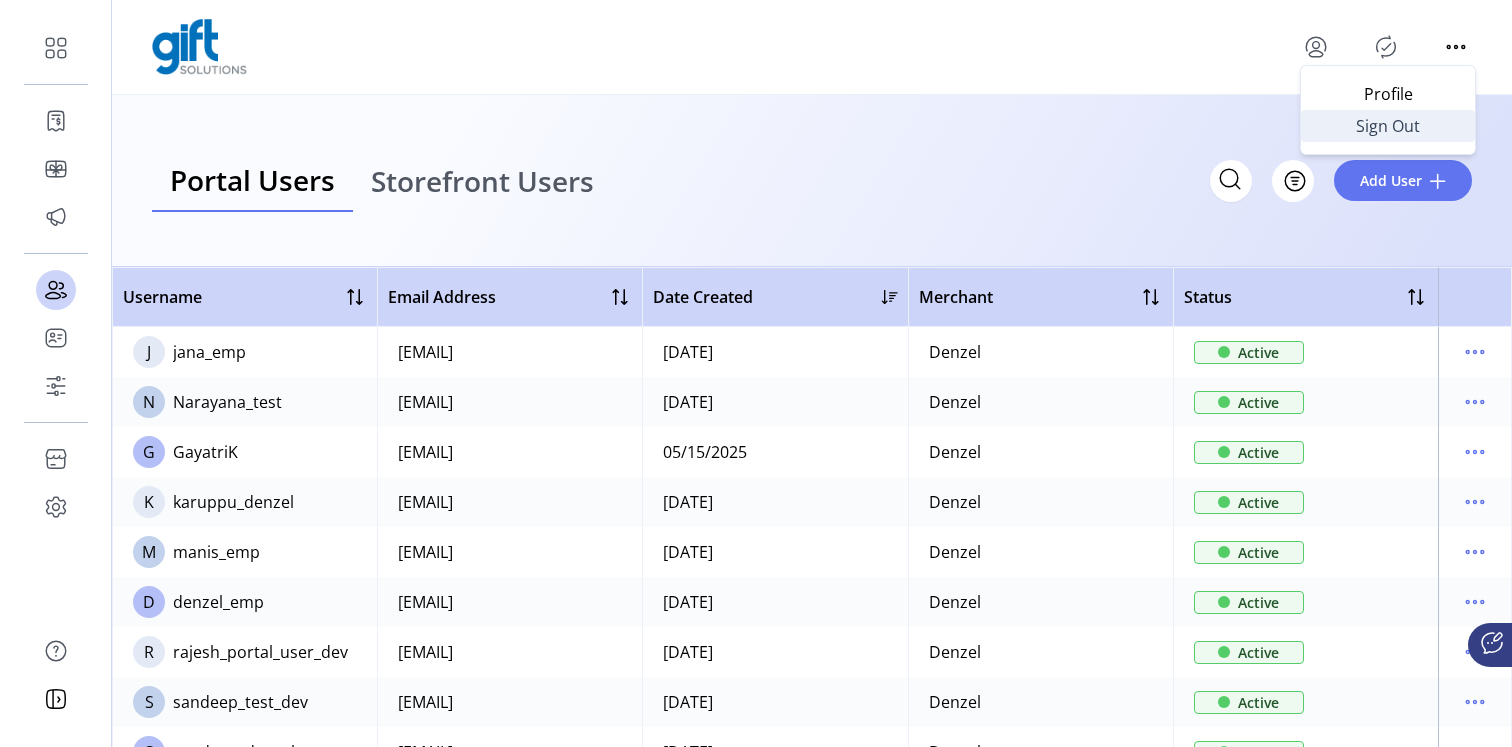 click on "Sign Out" at bounding box center [1388, 126] 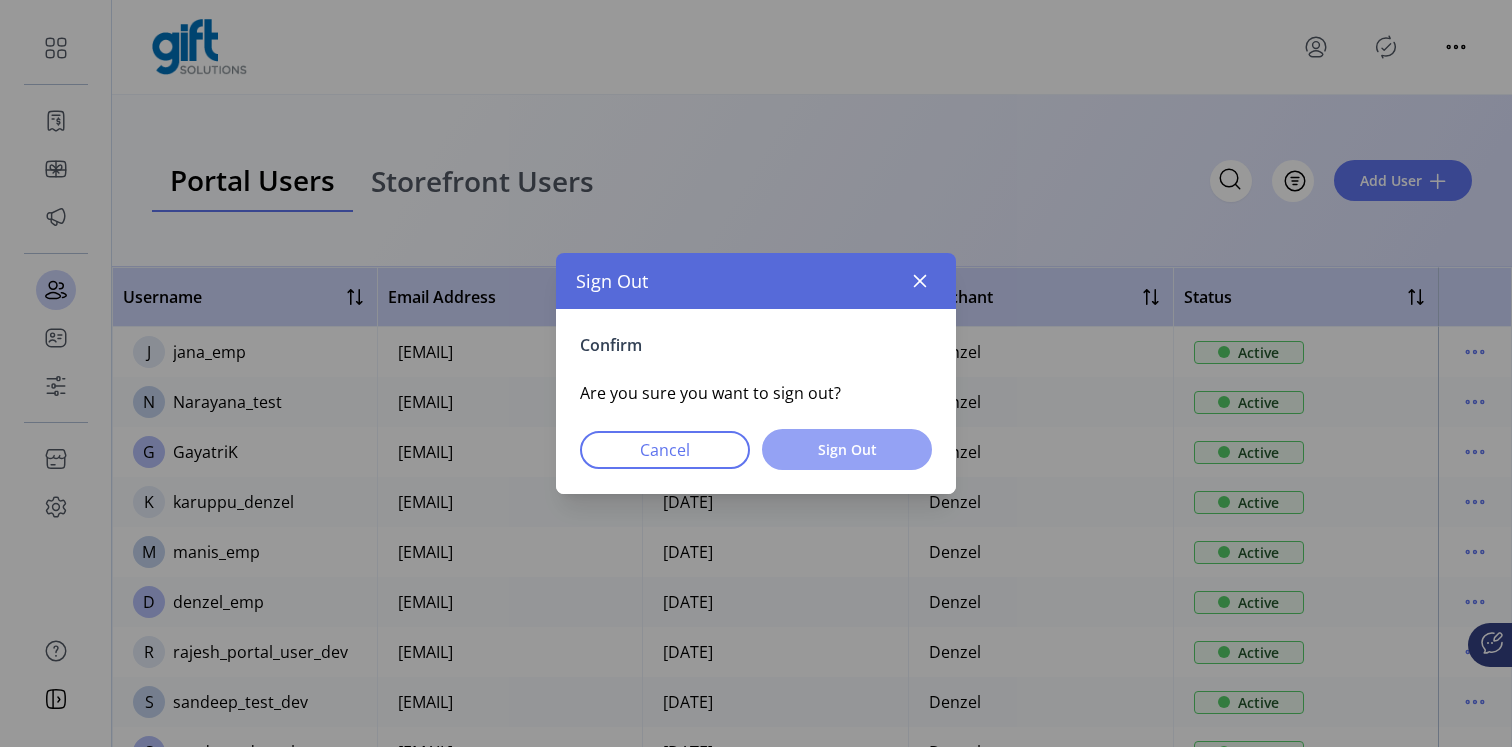 click on "Sign Out" at bounding box center (847, 449) 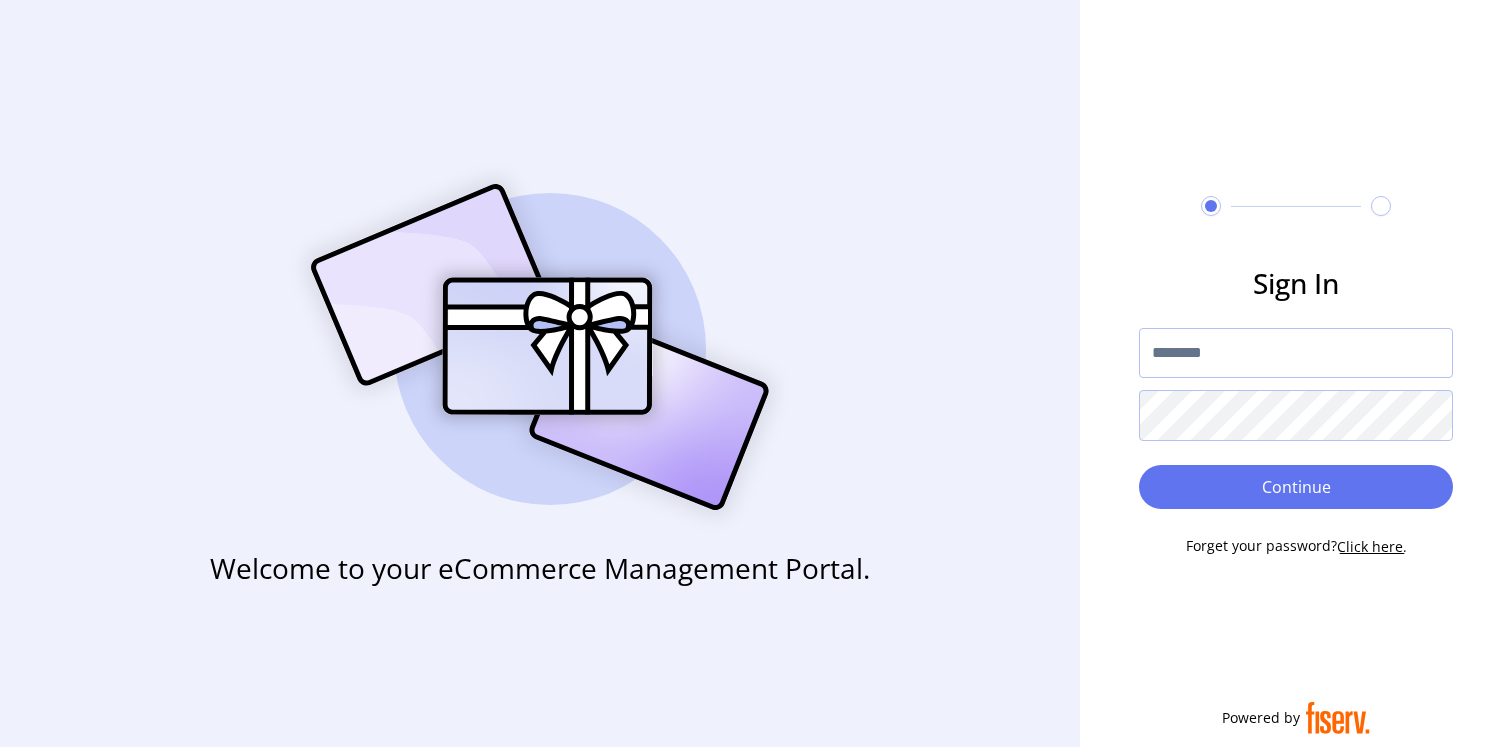 click at bounding box center [1296, 353] 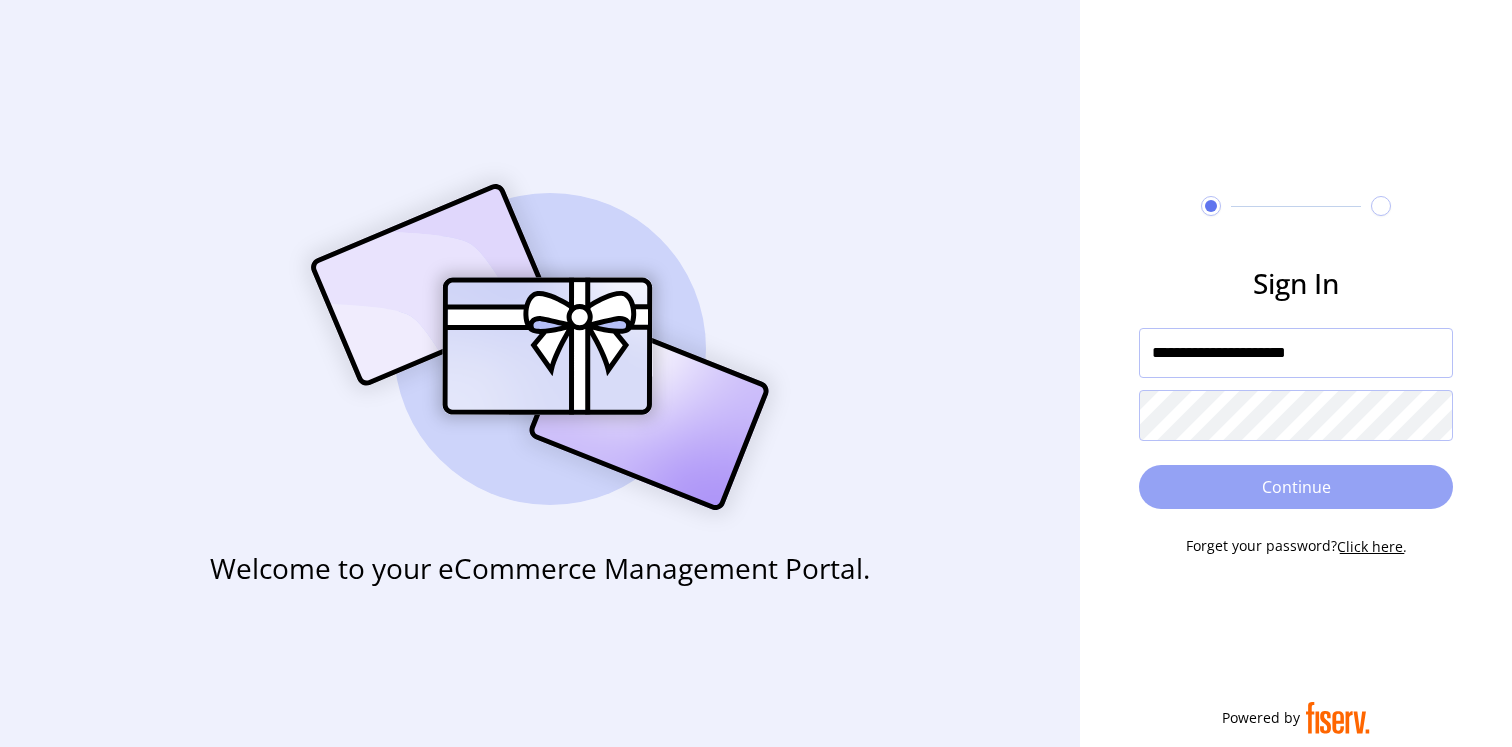 click on "Continue" at bounding box center [1296, 487] 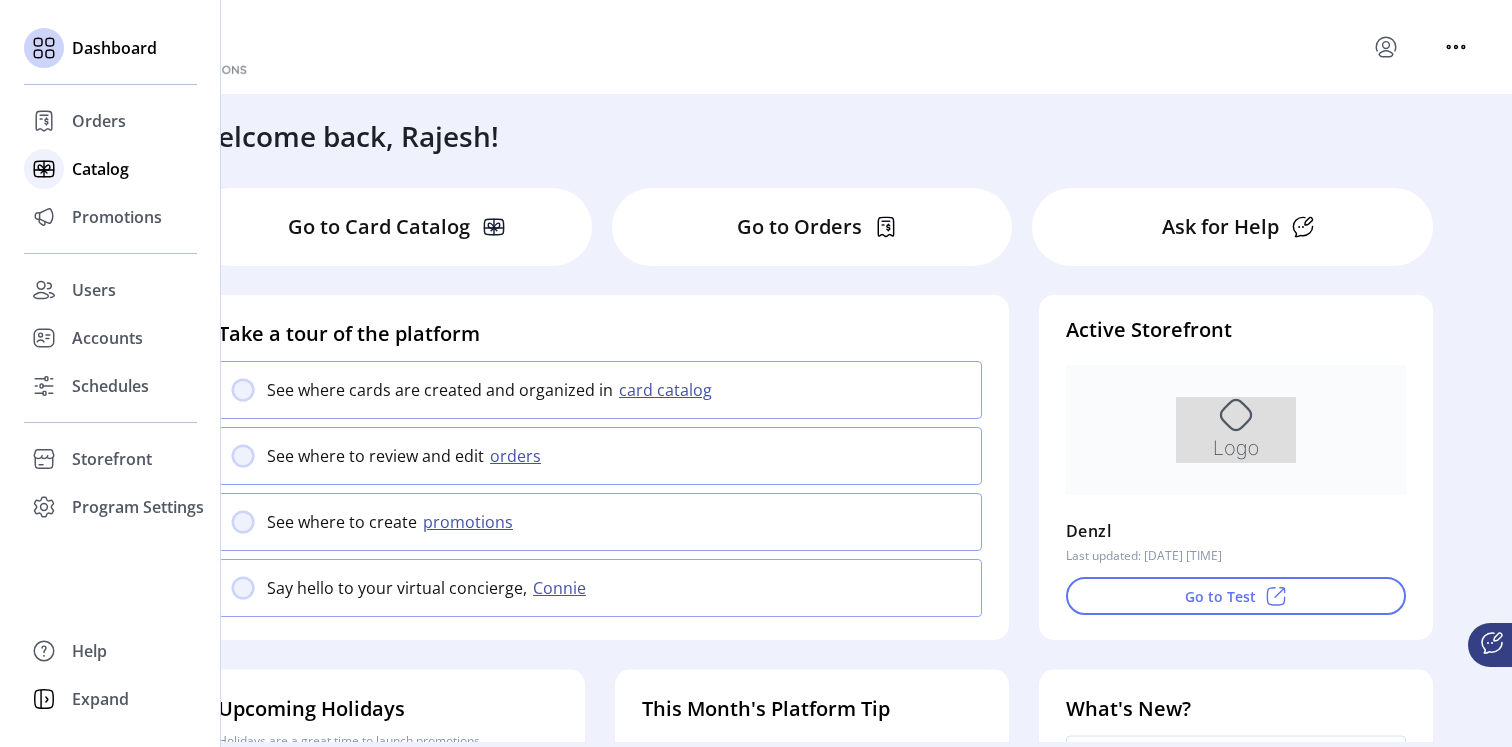 click on "Catalog" at bounding box center (99, 121) 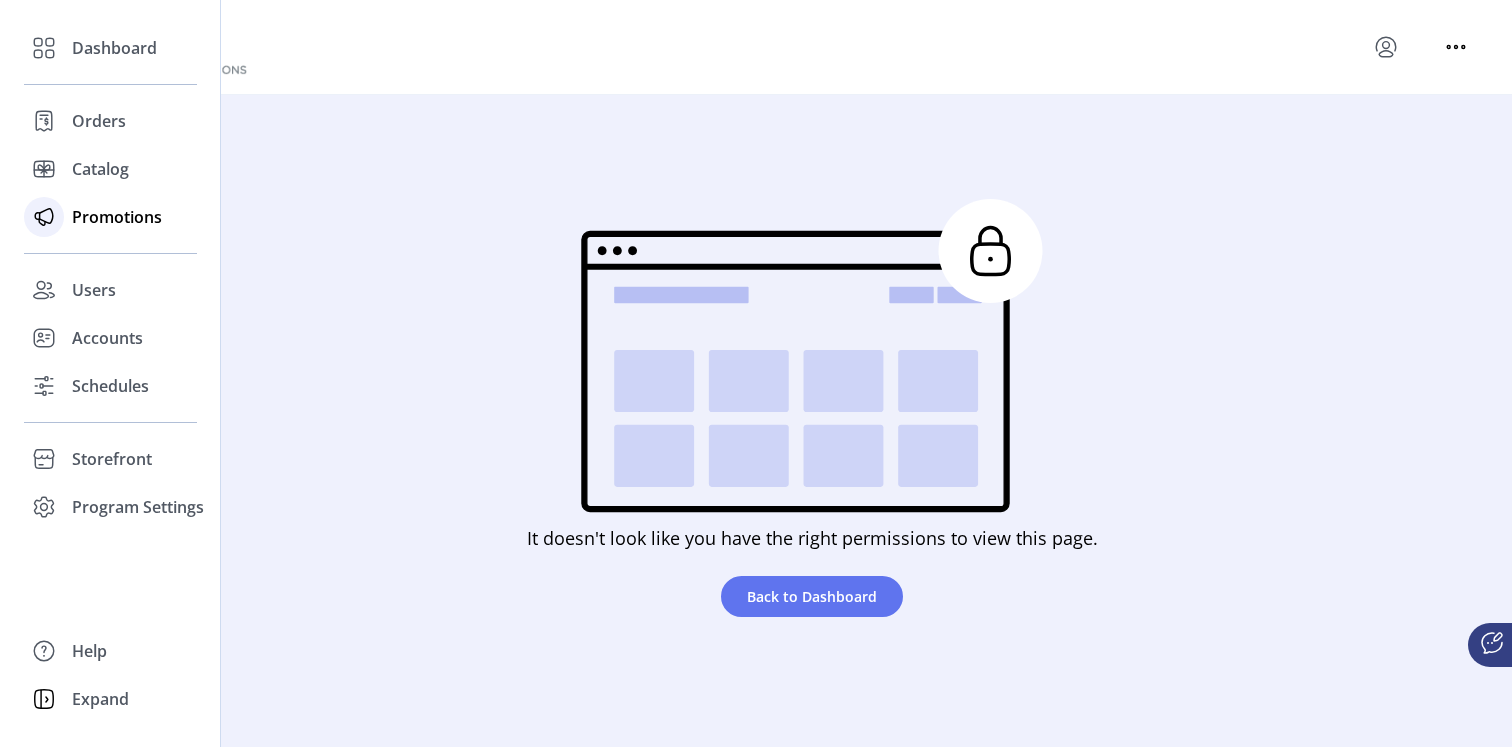 click on "Promotions" at bounding box center (114, 48) 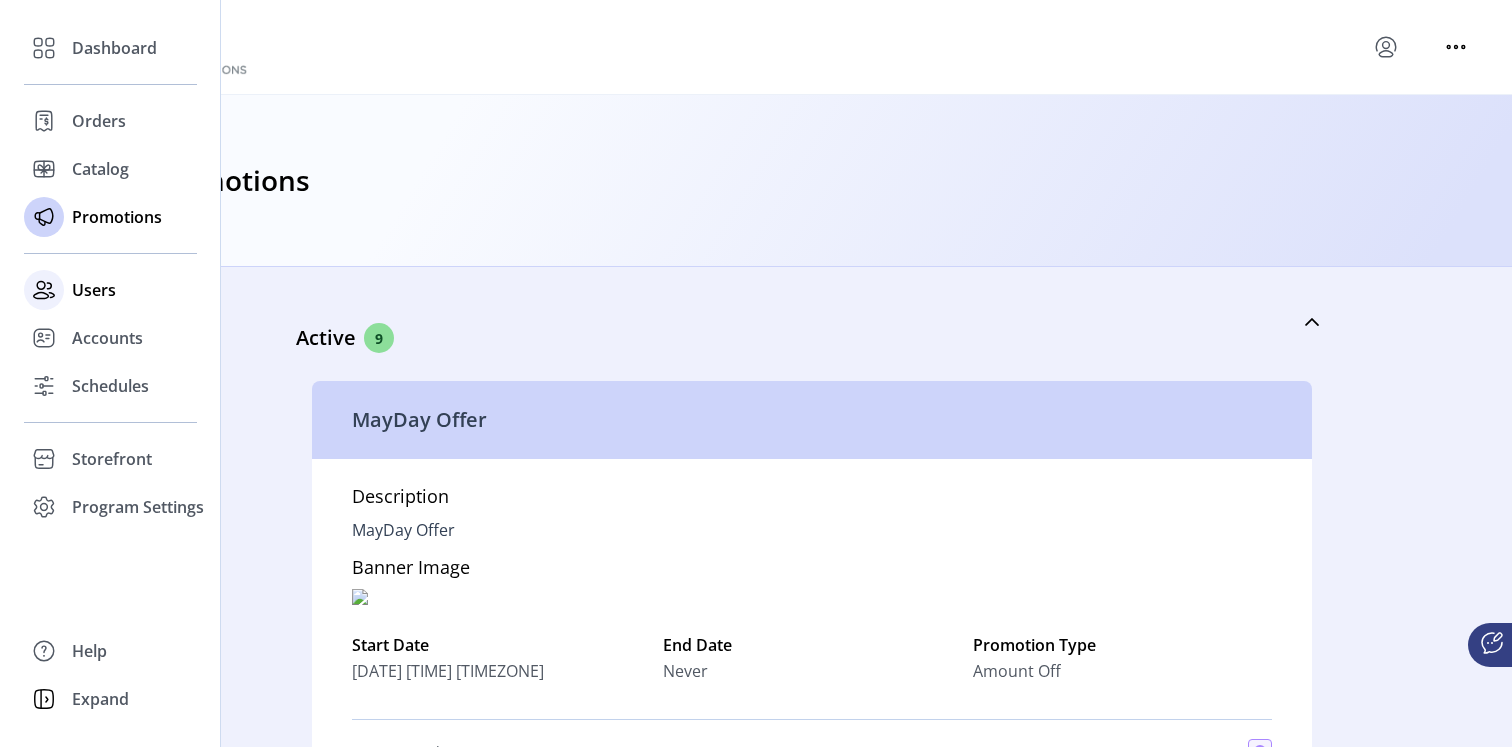 click on "Users" at bounding box center [114, 48] 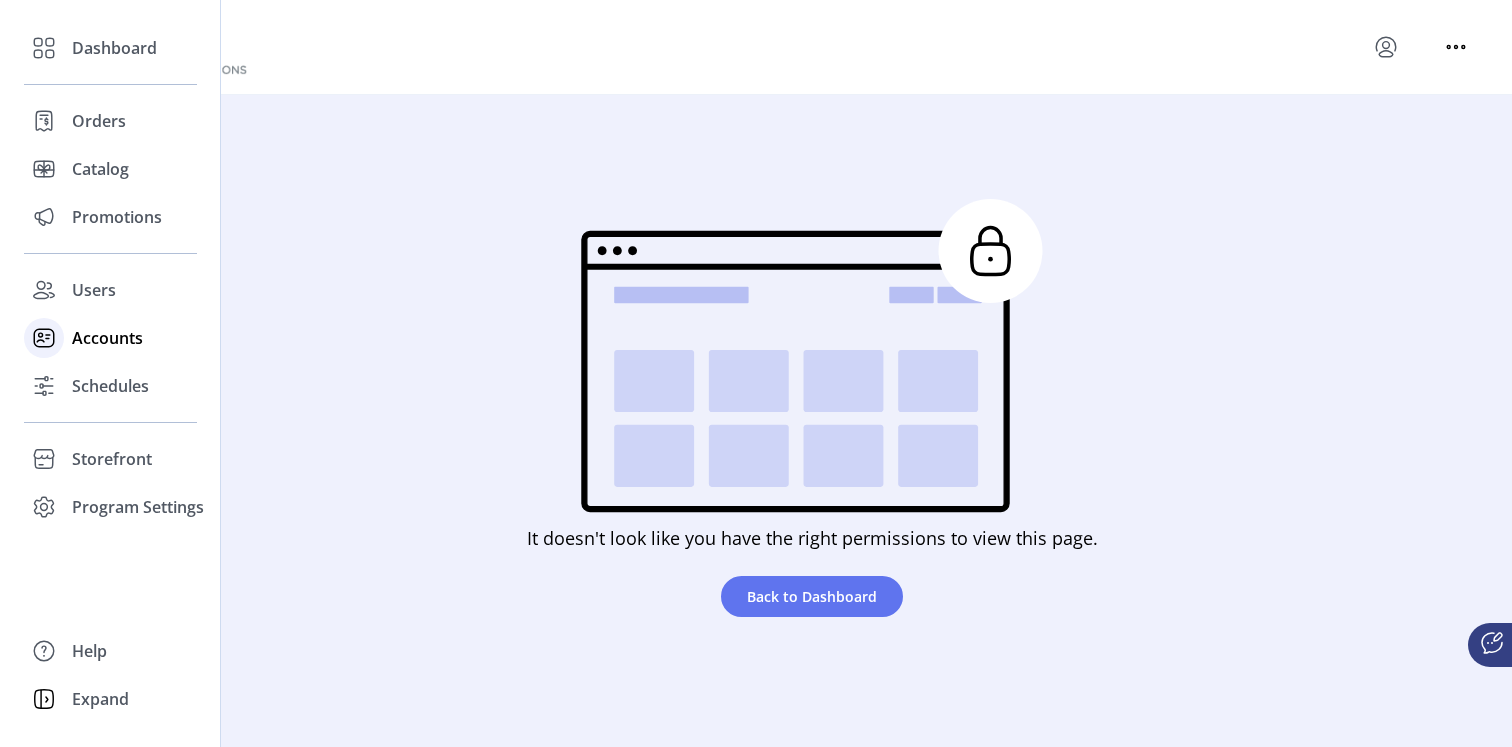 click on "Accounts" at bounding box center (114, 48) 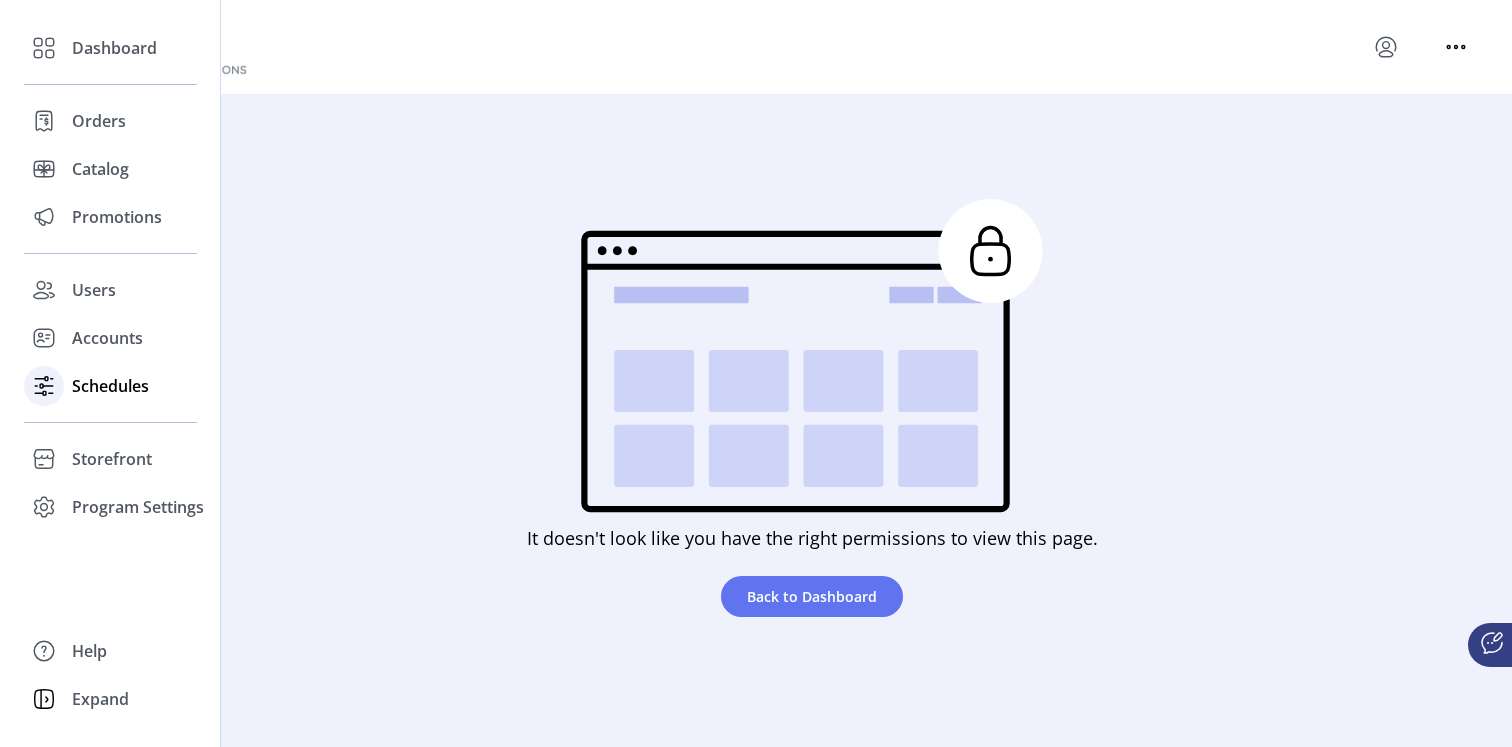 click on "Schedules" at bounding box center [110, 386] 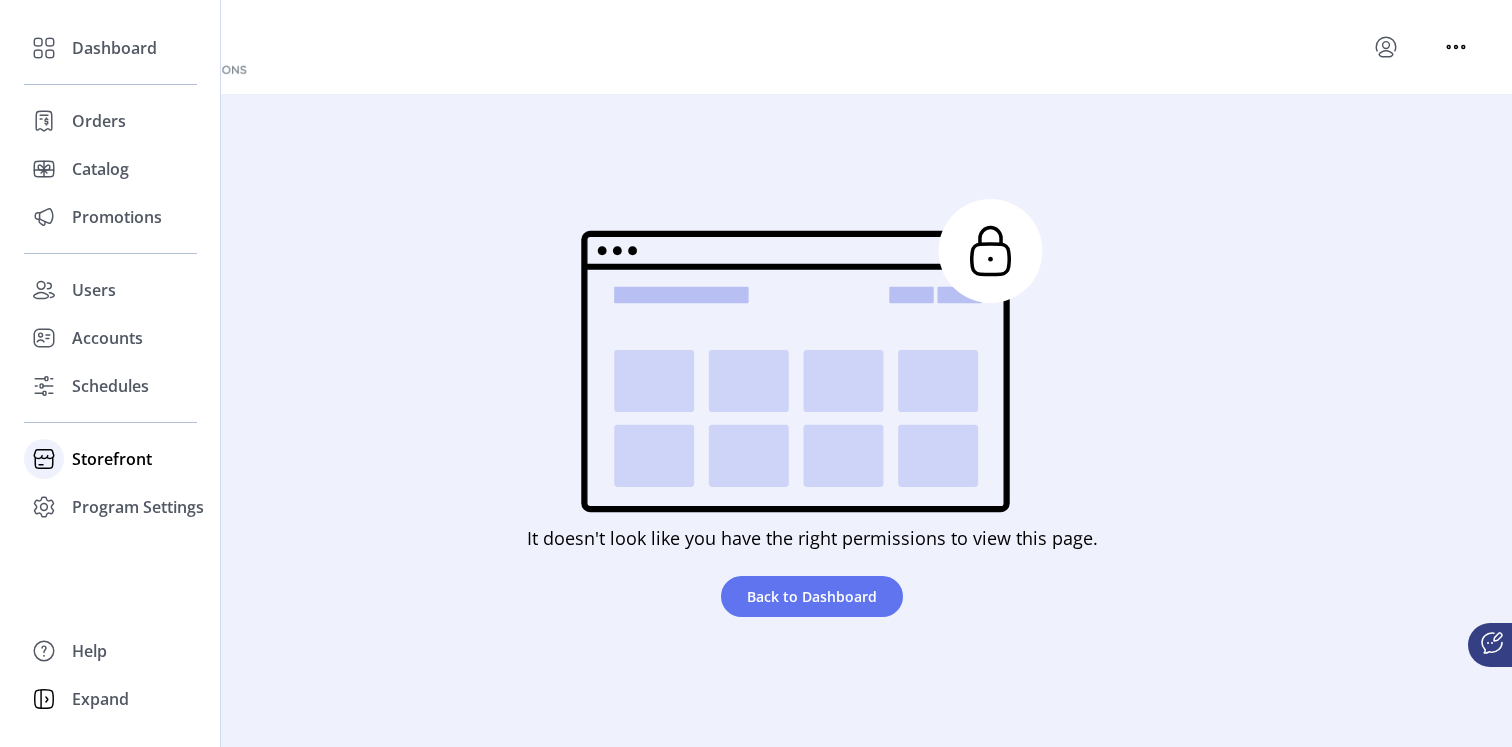 click on "Storefront" at bounding box center (114, 48) 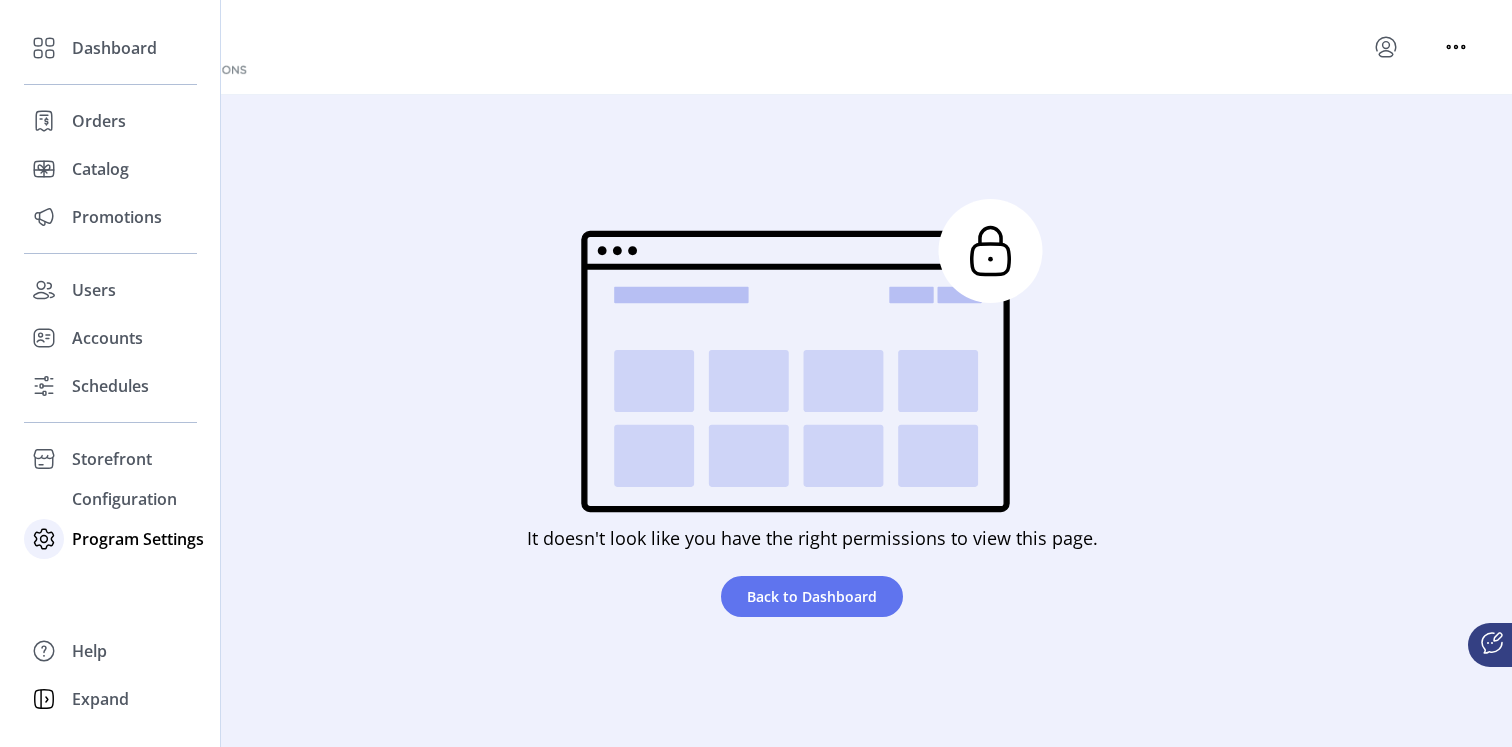 click on "Program Settings" at bounding box center [114, 48] 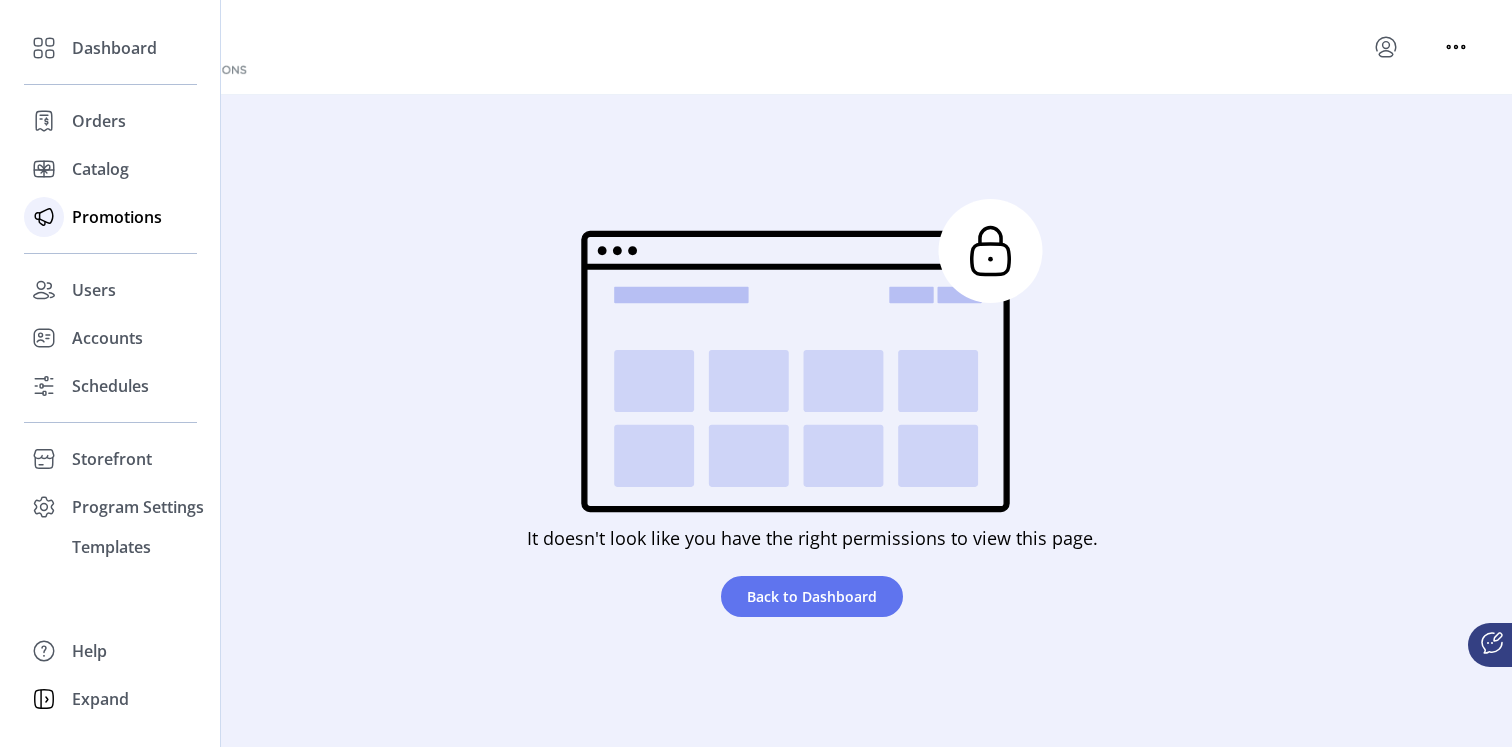 click on "Promotions" at bounding box center (114, 48) 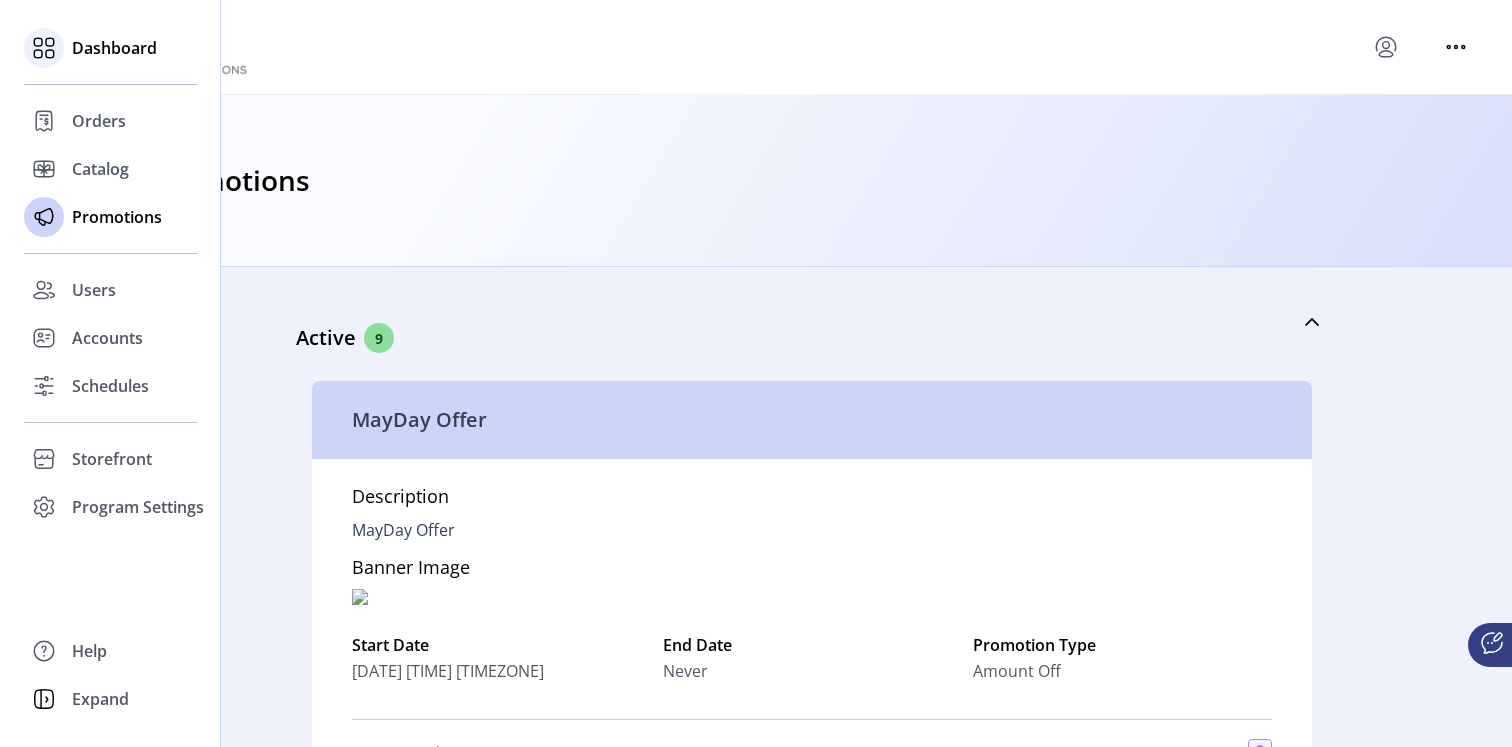 click on "Dashboard" at bounding box center (110, 48) 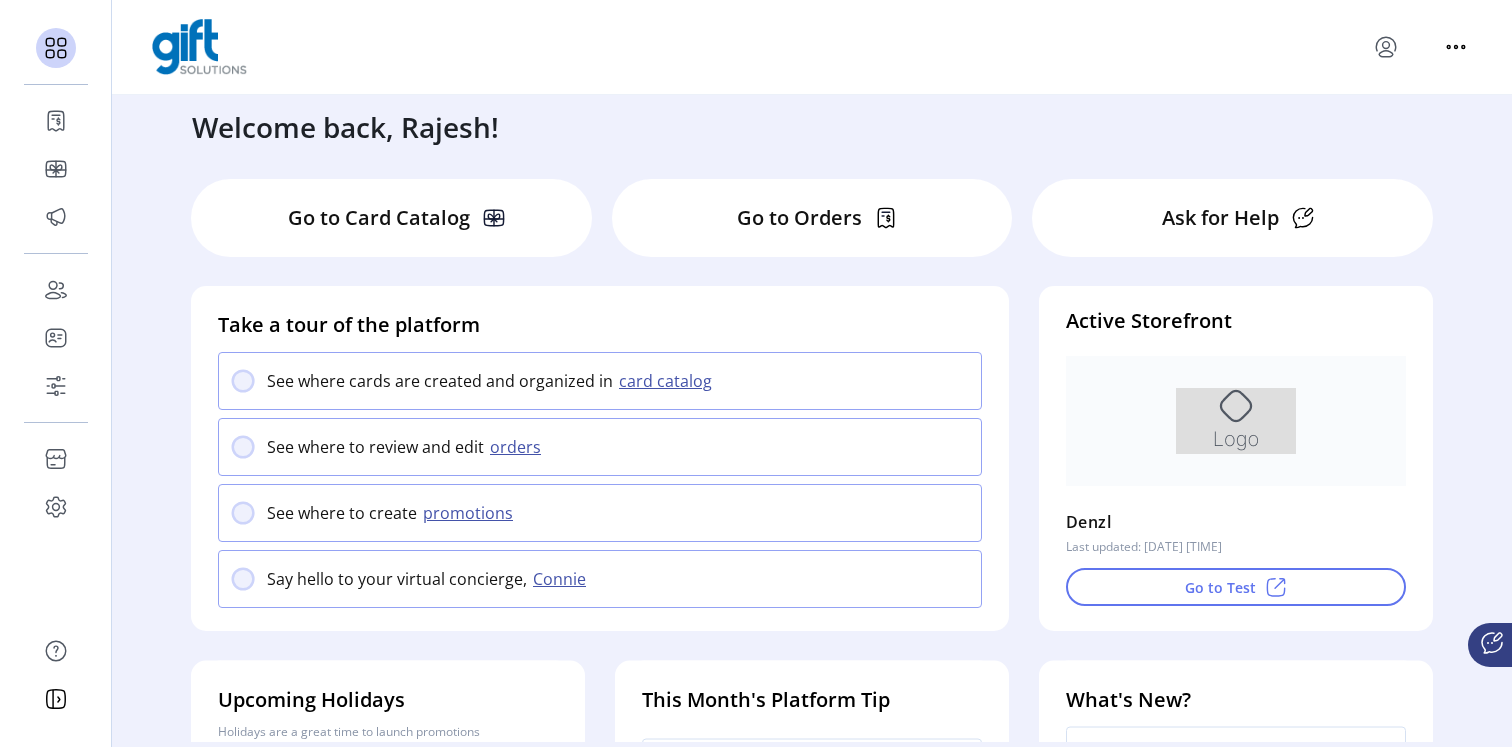scroll, scrollTop: 0, scrollLeft: 0, axis: both 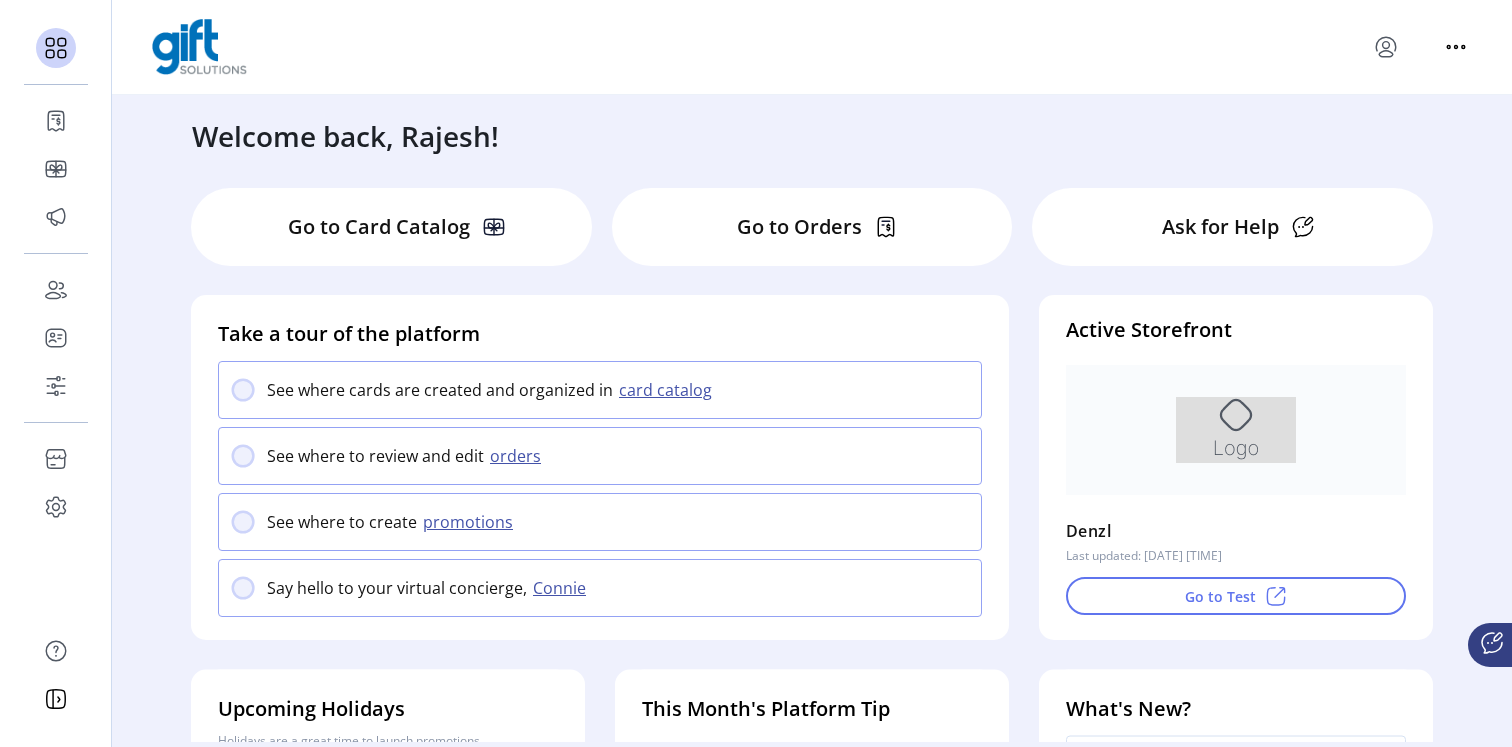 click on "Go to Card Catalog" at bounding box center (391, 227) 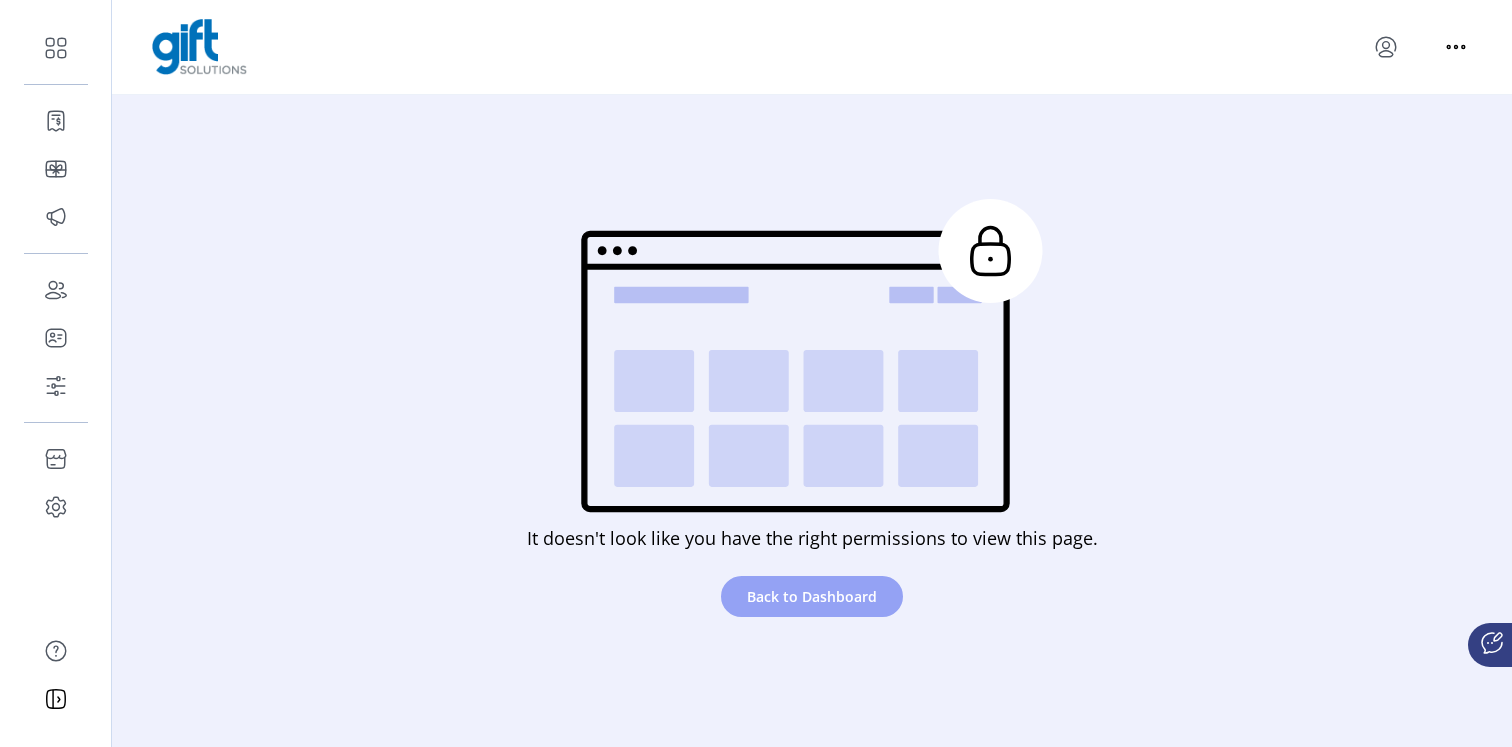 click on "Back to Dashboard" at bounding box center [812, 596] 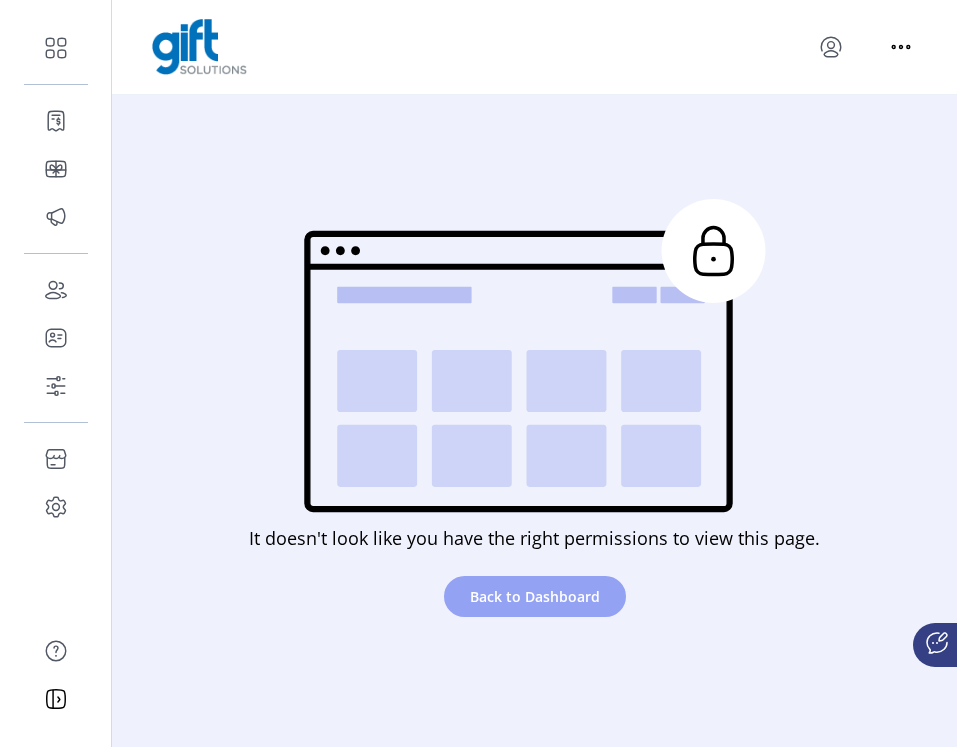 click on "Back to Dashboard" at bounding box center [535, 596] 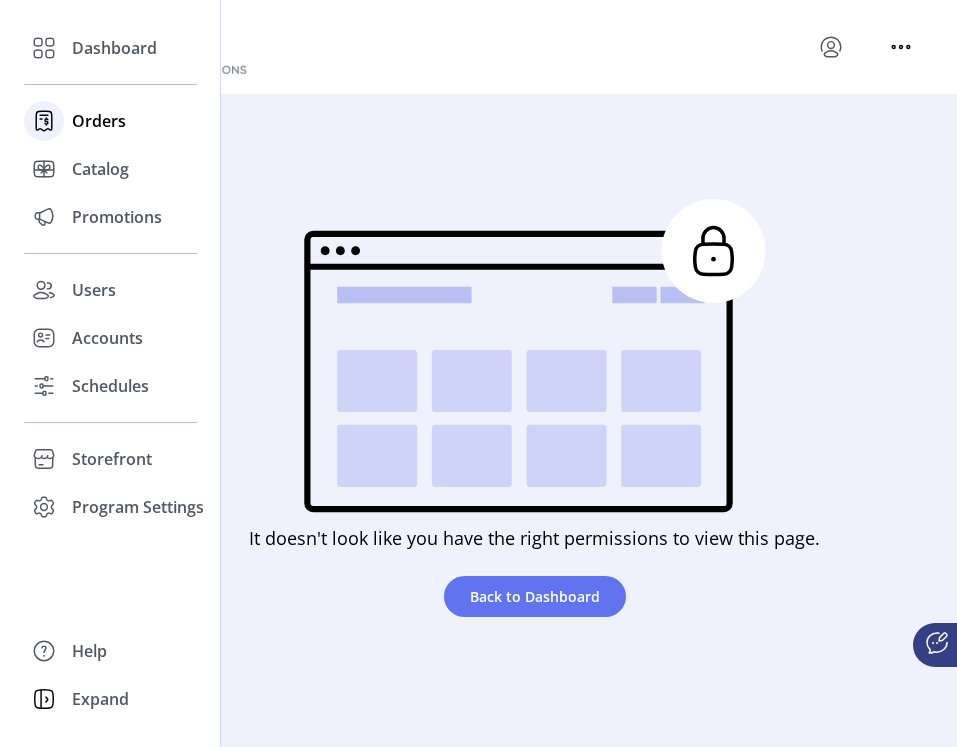 click on "Orders" at bounding box center [114, 48] 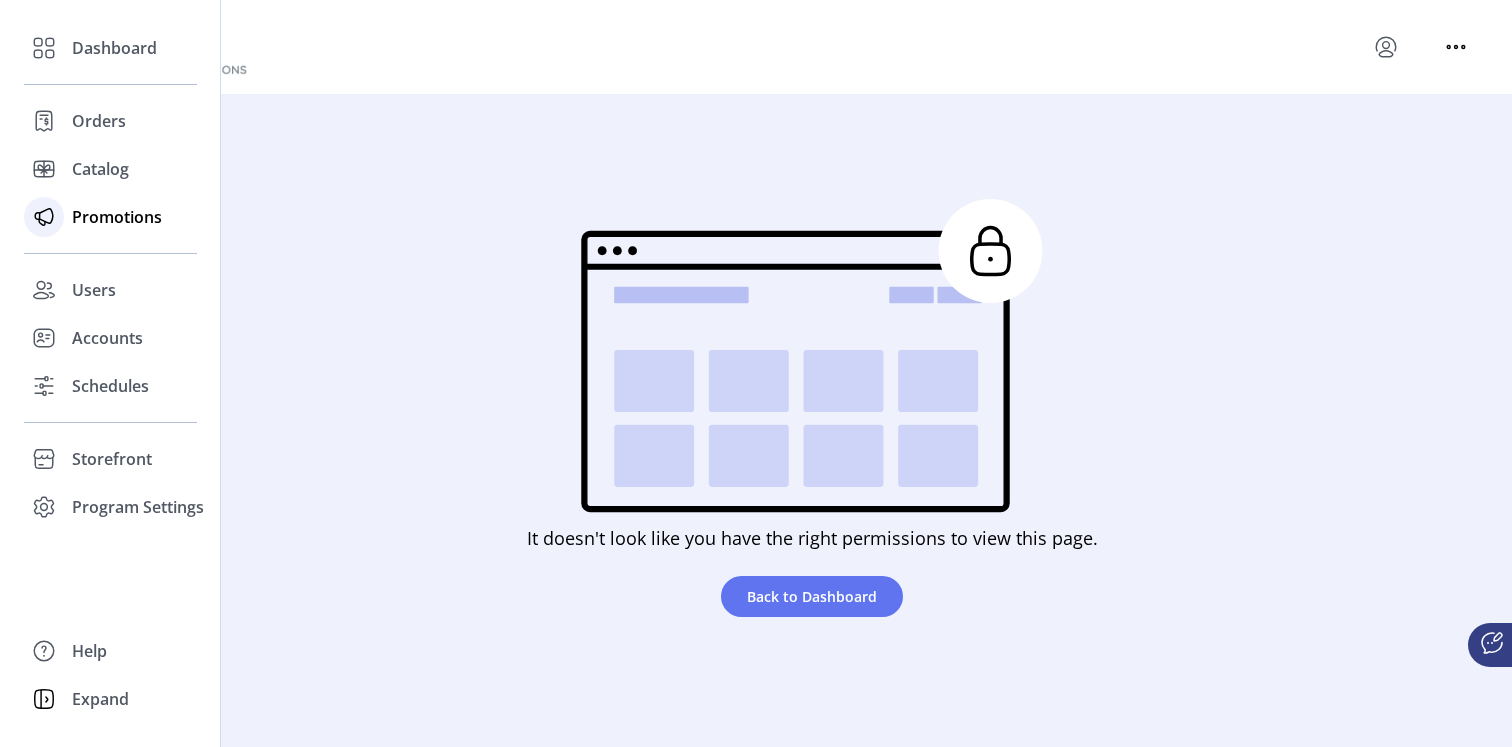 click on "Promotions" at bounding box center [114, 48] 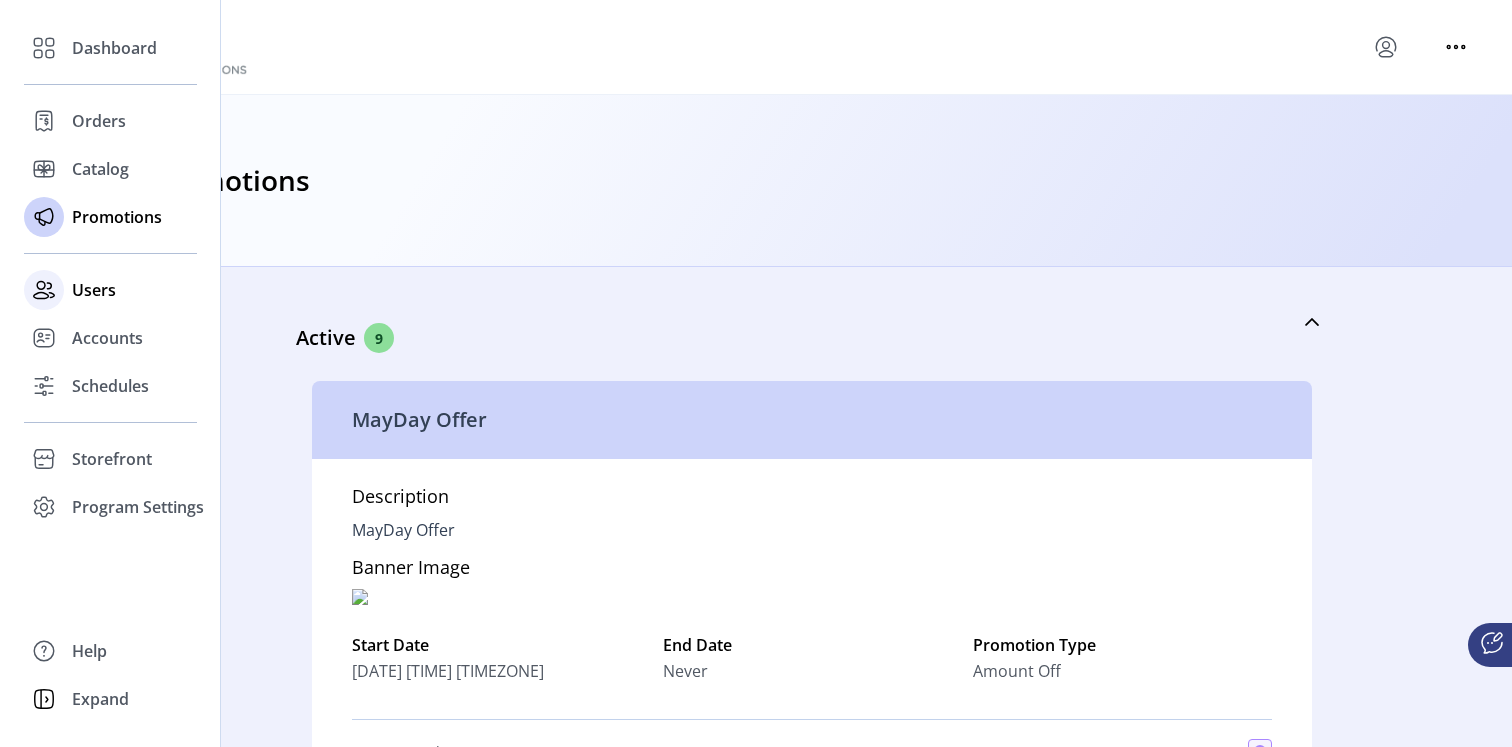 click on "Users" at bounding box center (114, 48) 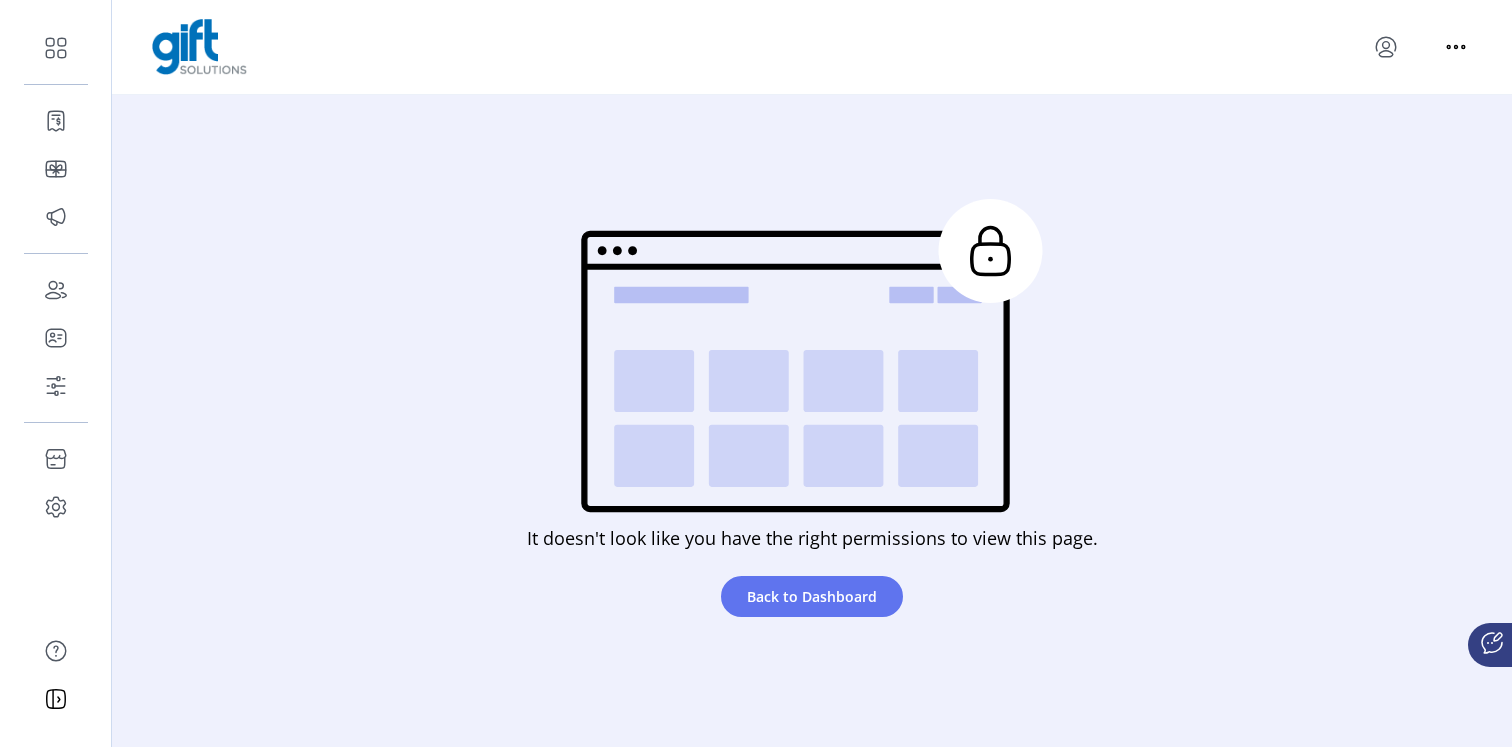 click at bounding box center [812, 47] 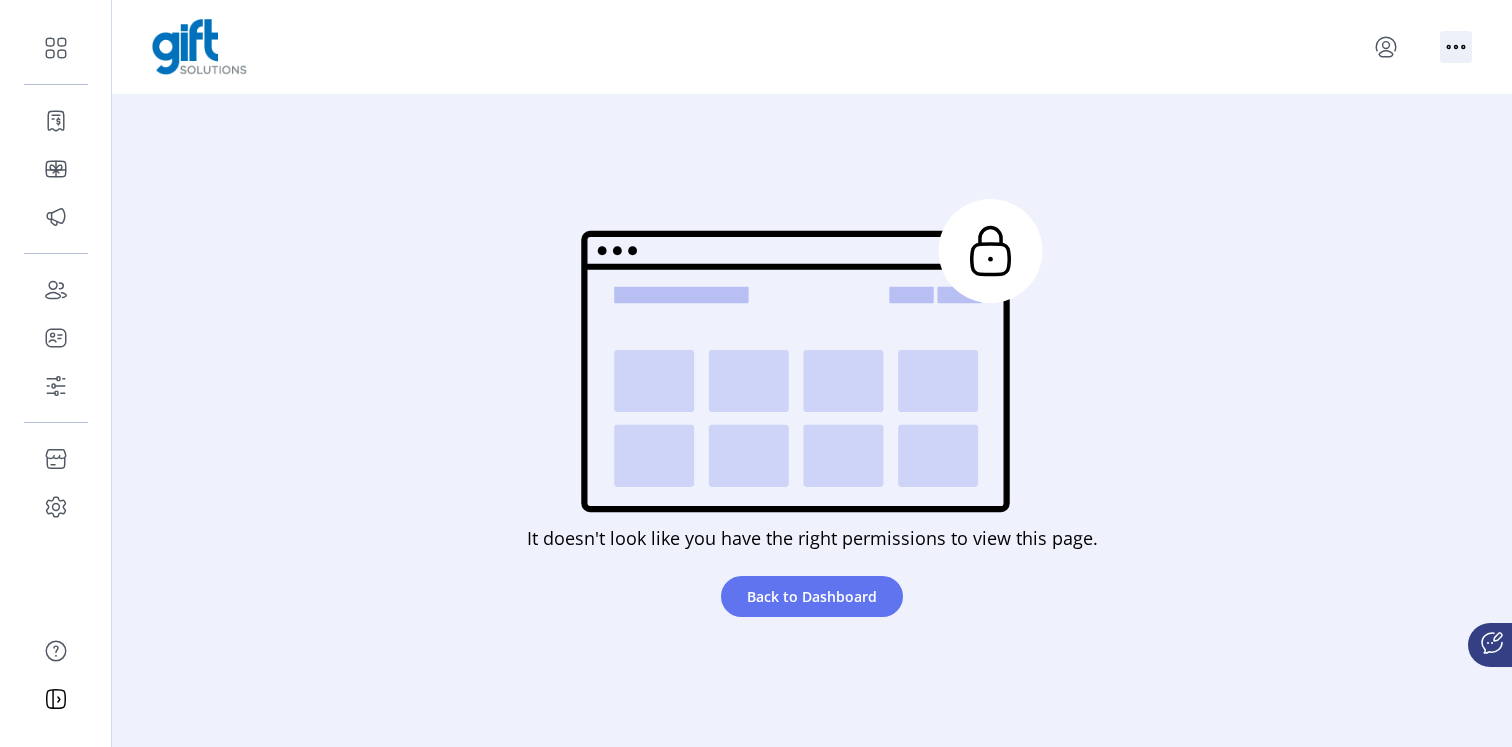 click at bounding box center [1456, 47] 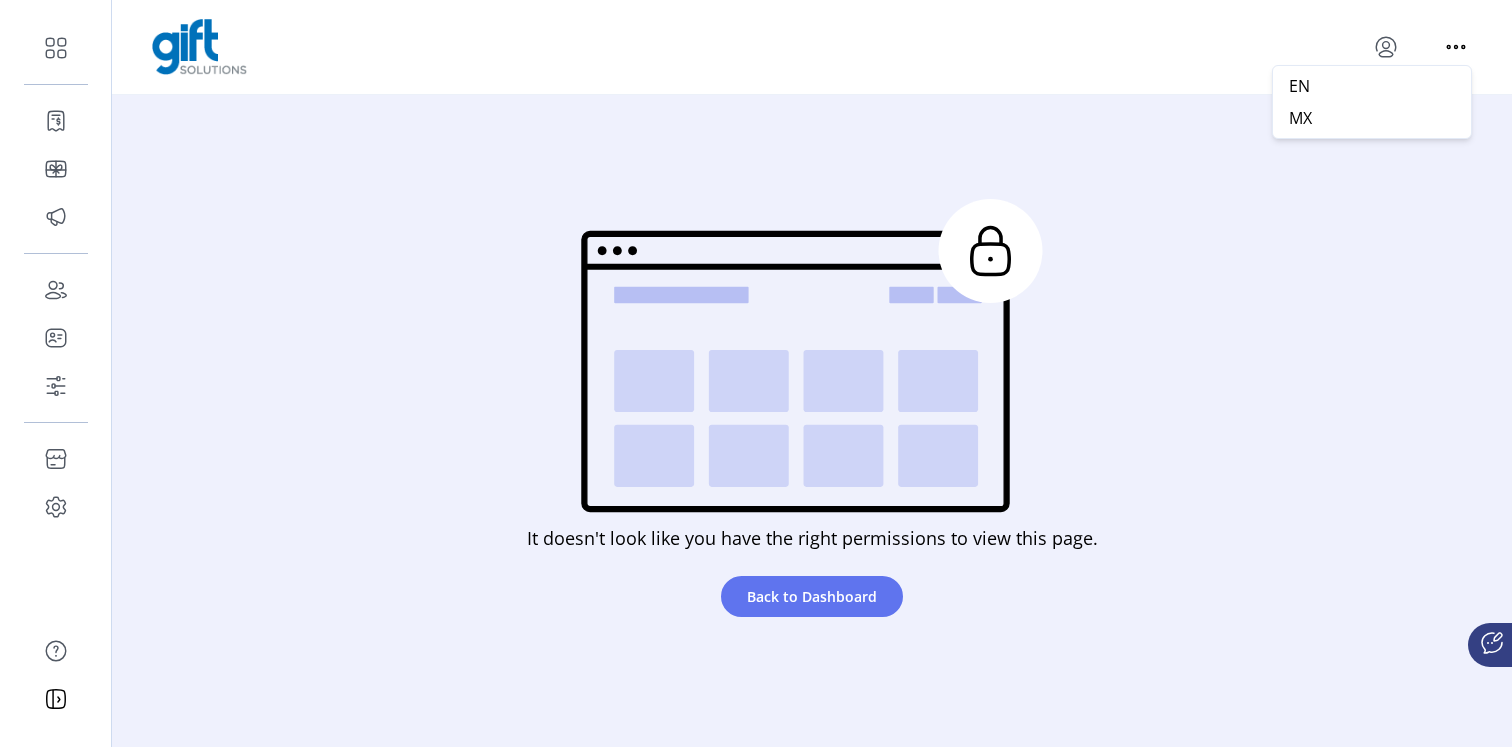 click on "It doesn't look like you have the right permissions to view this page. Back to Dashboard" at bounding box center [812, 414] 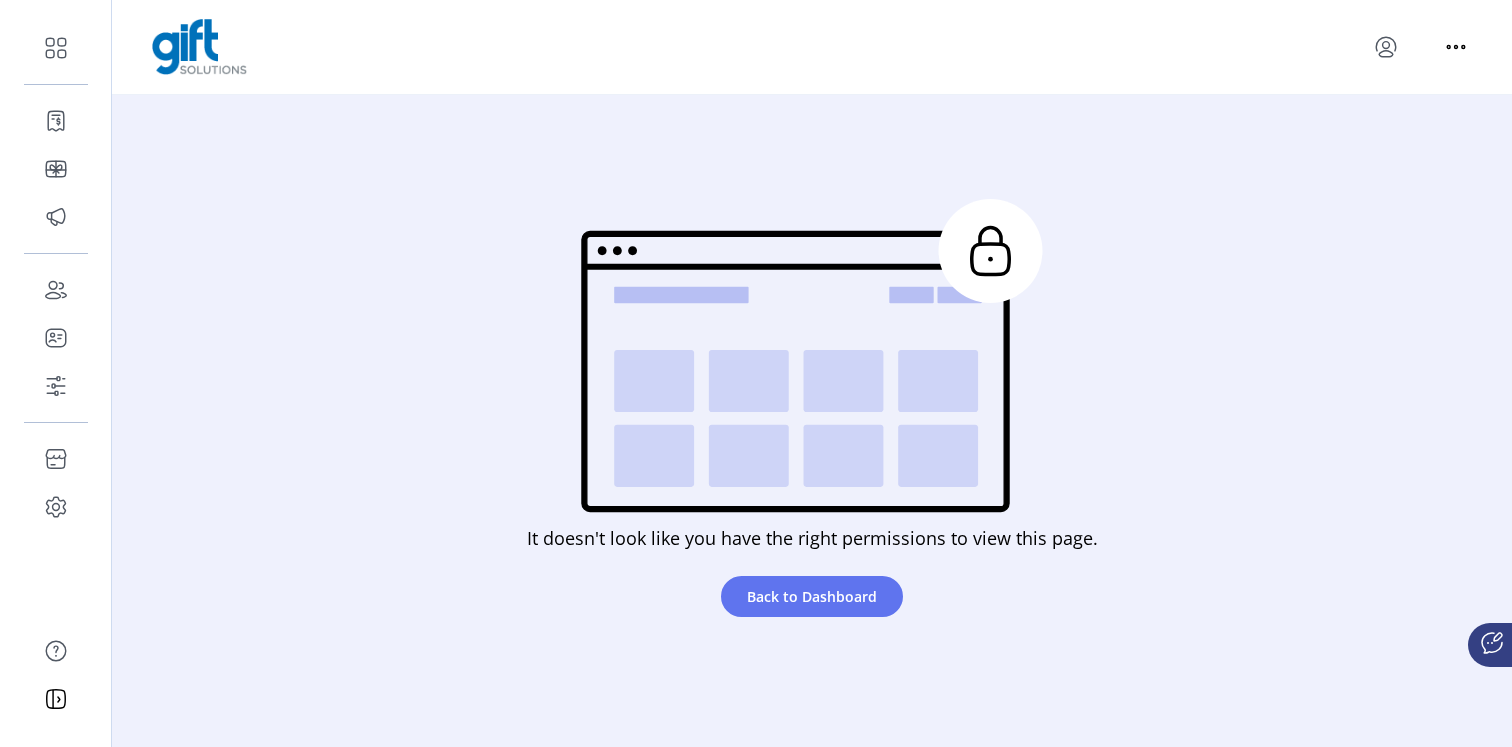 click at bounding box center [1386, 47] 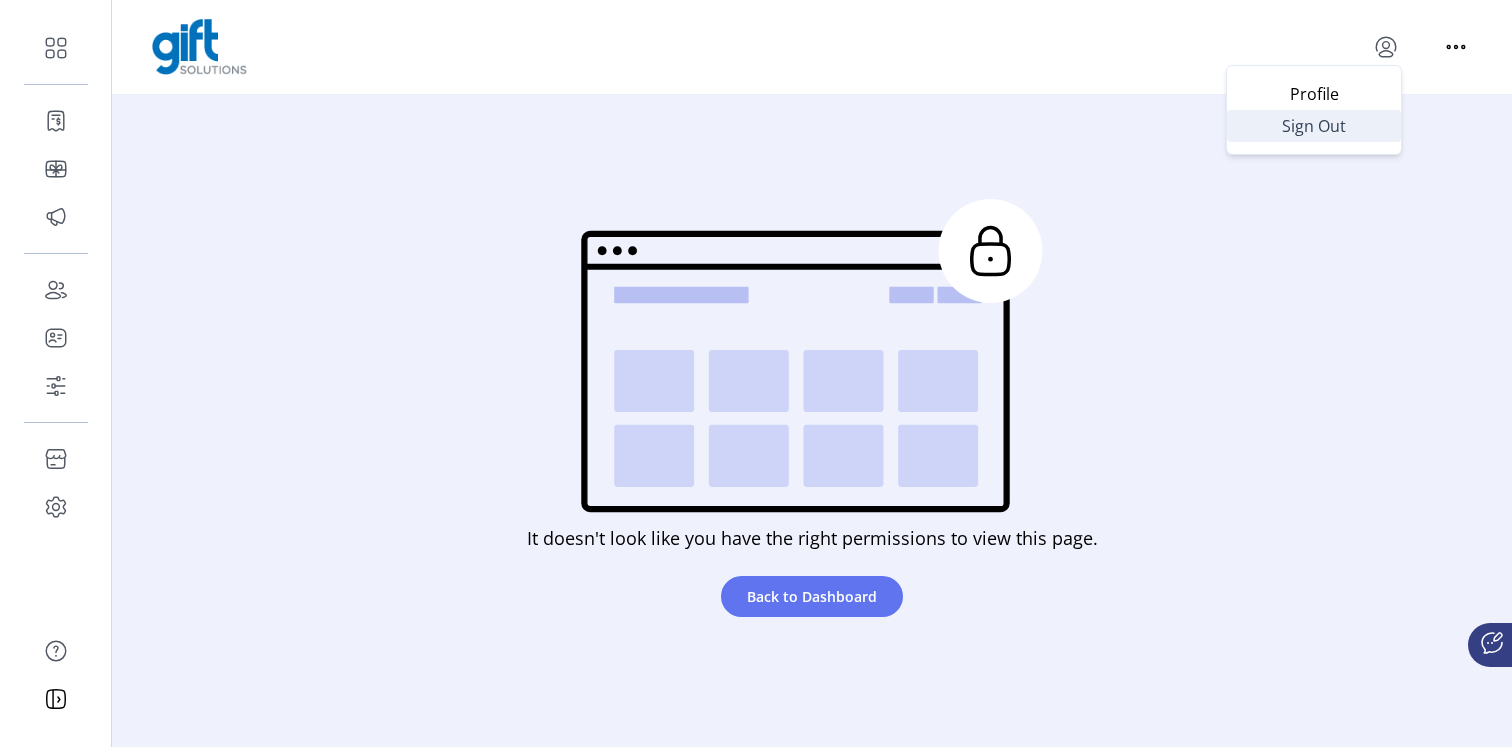 click on "Sign Out" at bounding box center [1314, 126] 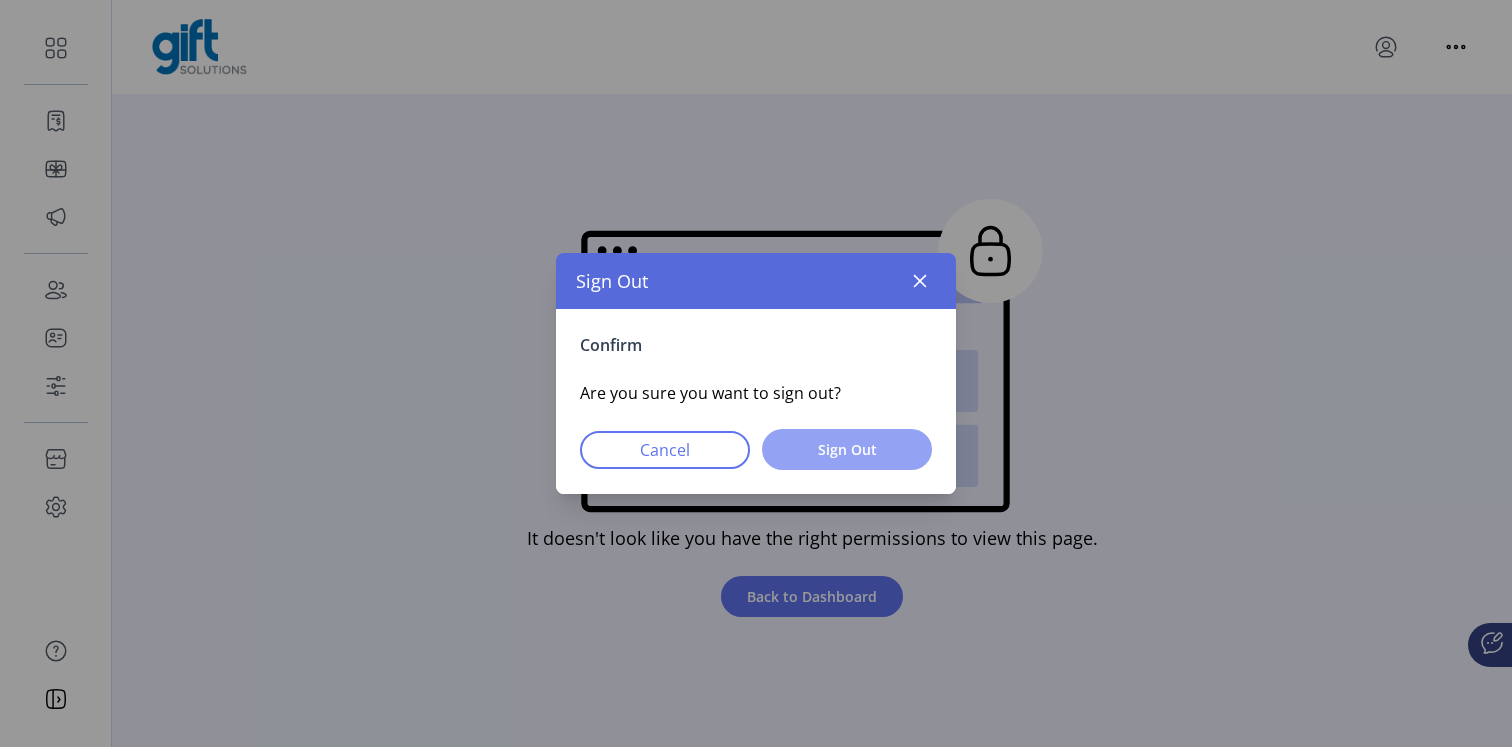 click on "Sign Out" at bounding box center (847, 449) 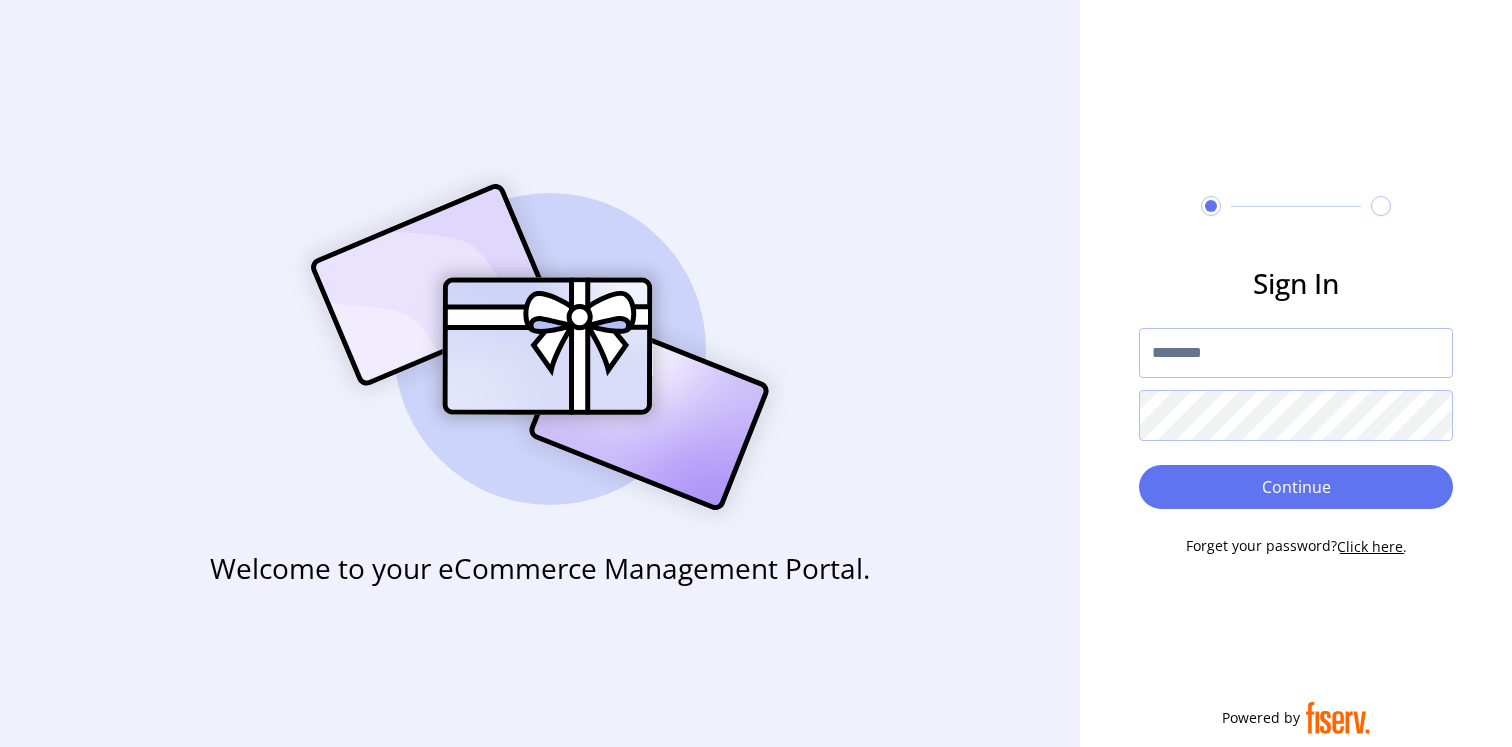 click at bounding box center [1296, 353] 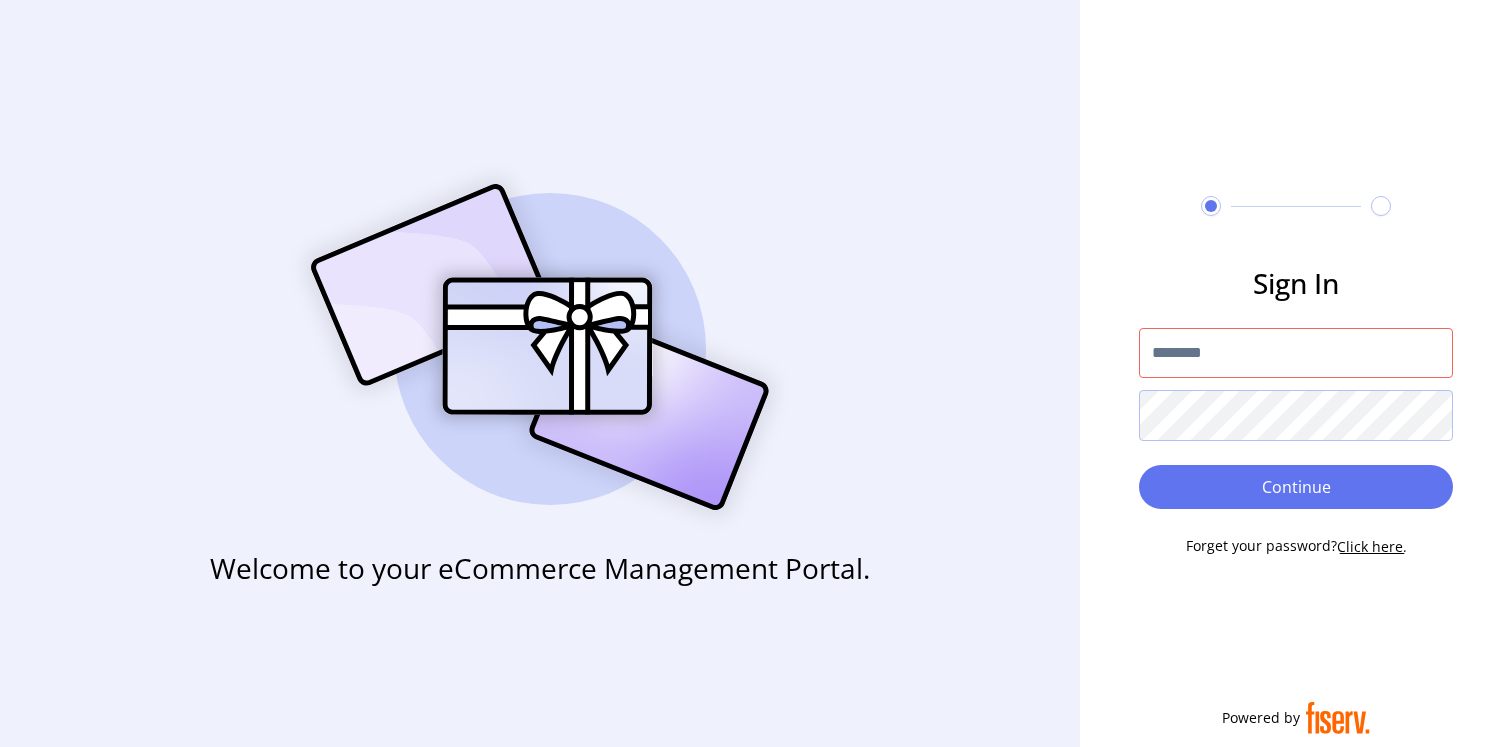 type on "**********" 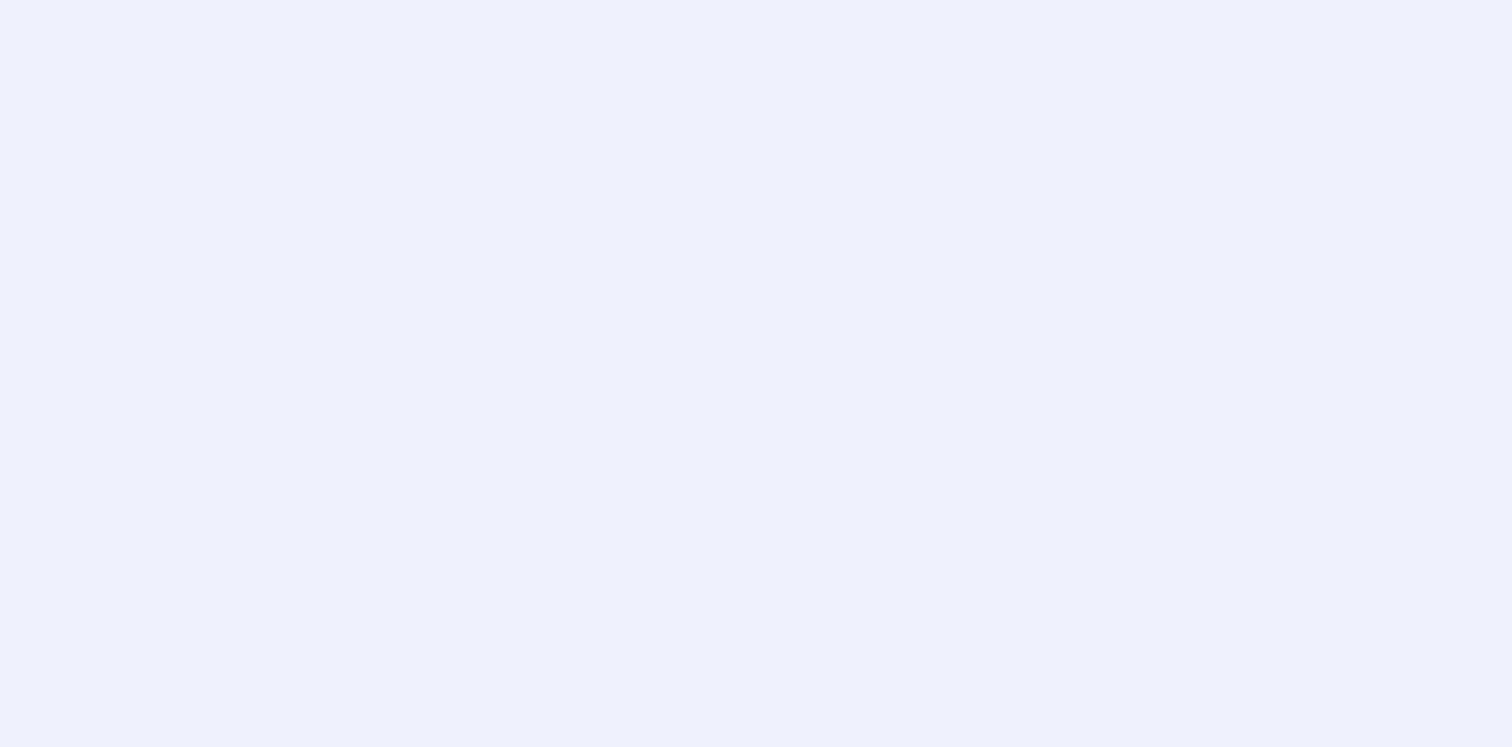 scroll, scrollTop: 0, scrollLeft: 0, axis: both 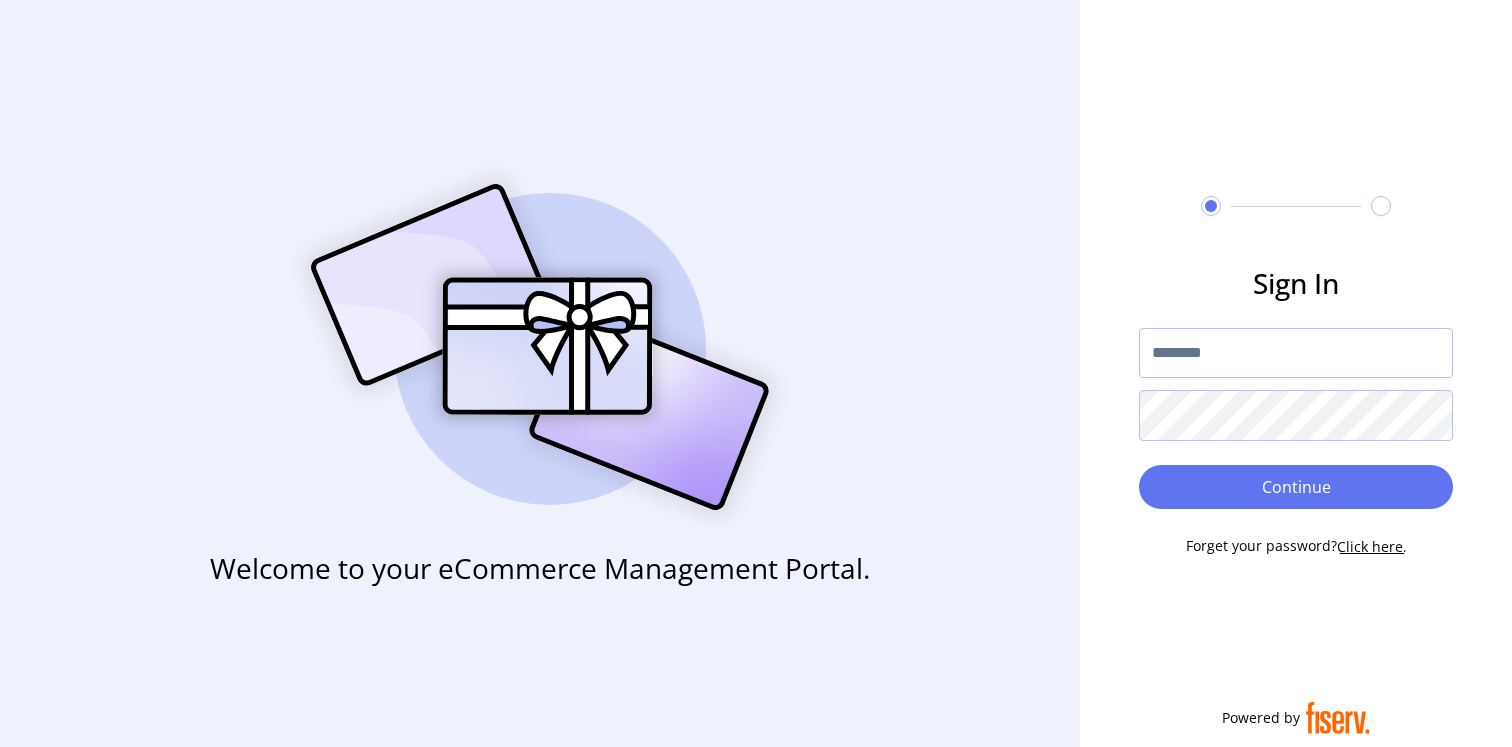 click at bounding box center (1296, 353) 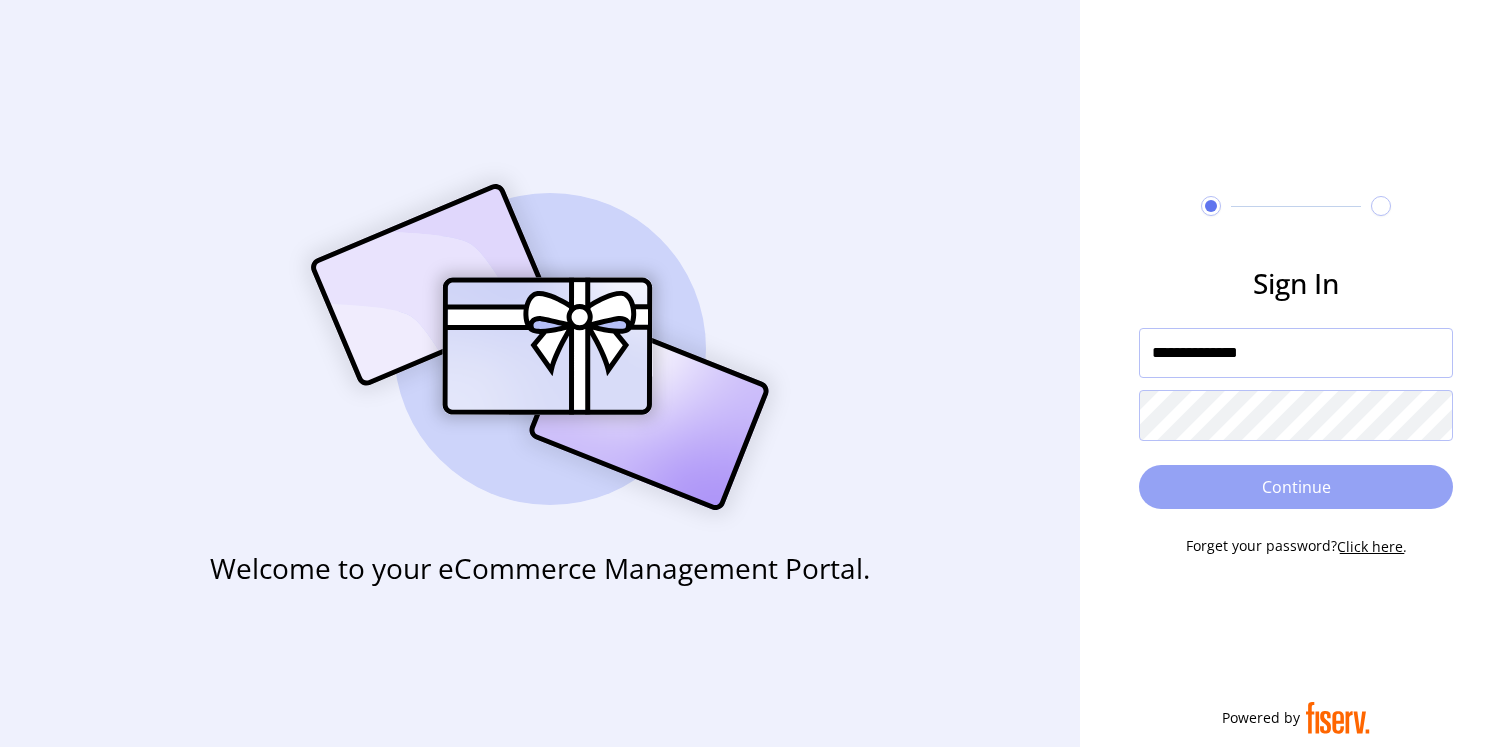 click on "Continue" at bounding box center [1296, 487] 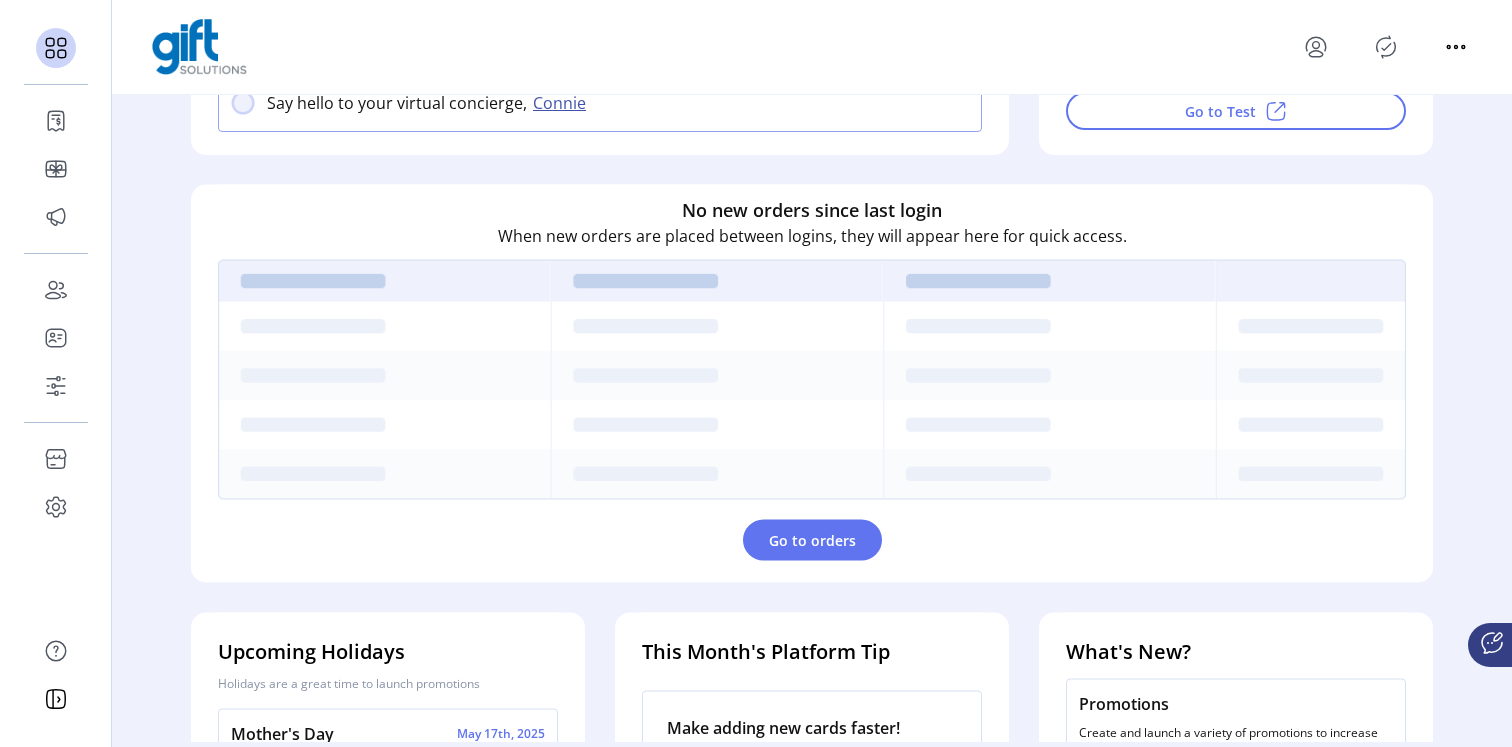 scroll, scrollTop: 719, scrollLeft: 0, axis: vertical 